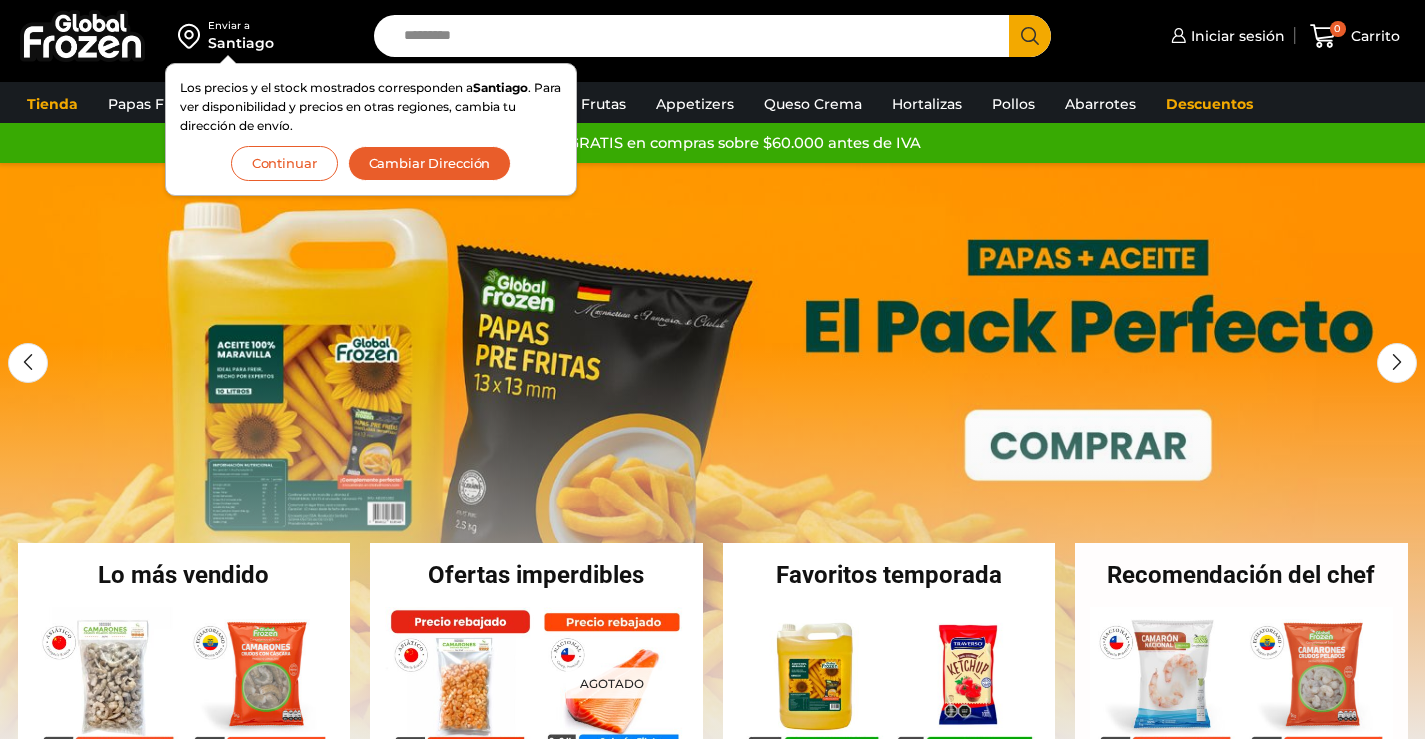 scroll, scrollTop: 0, scrollLeft: 0, axis: both 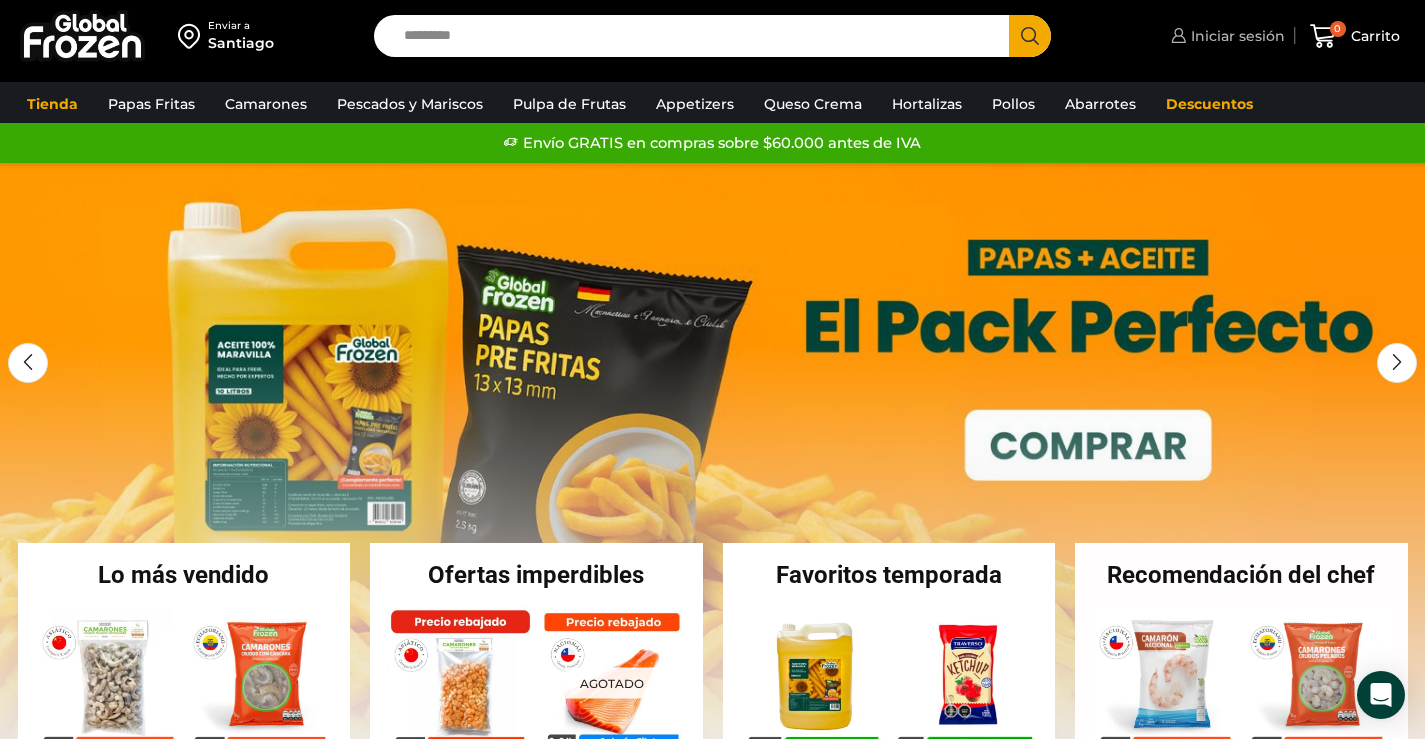 click on "Iniciar sesión" at bounding box center (1235, 36) 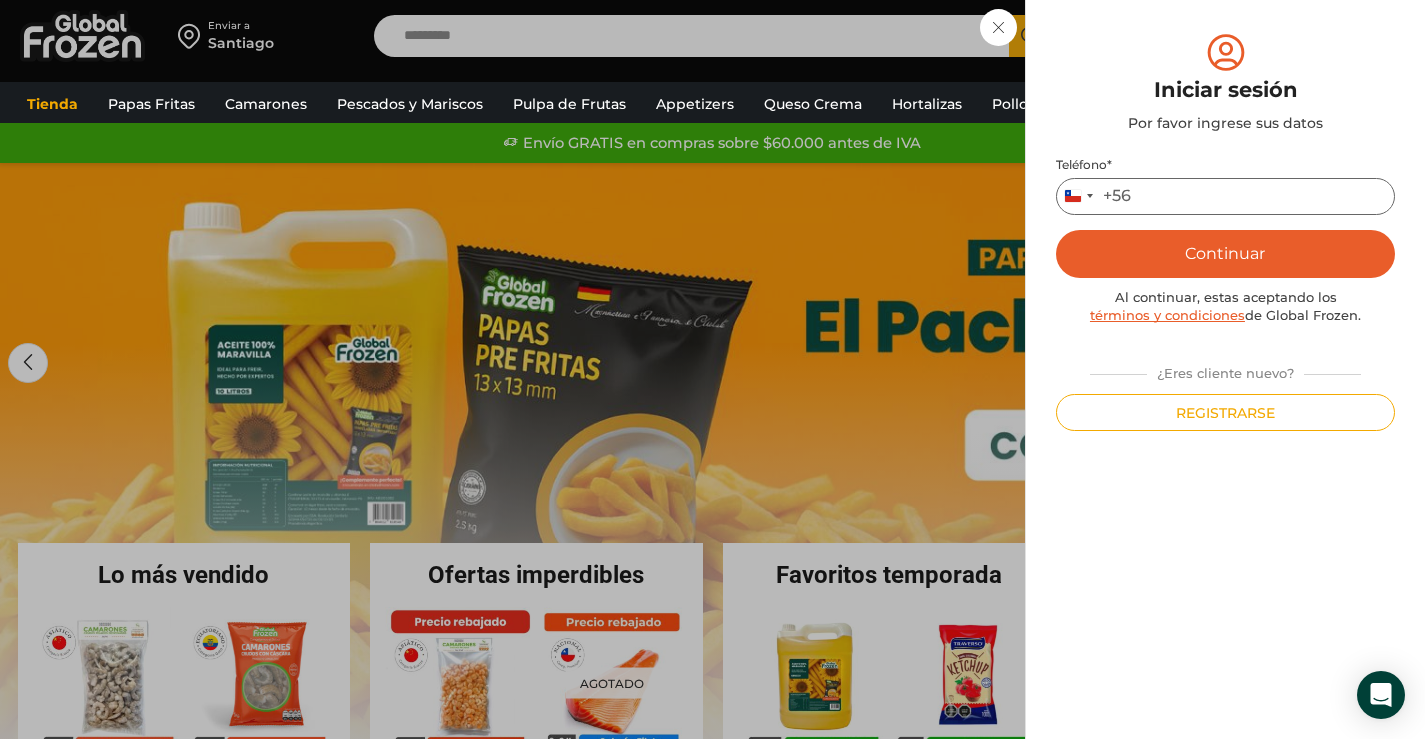 click on "Teléfono
*" at bounding box center (1225, 196) 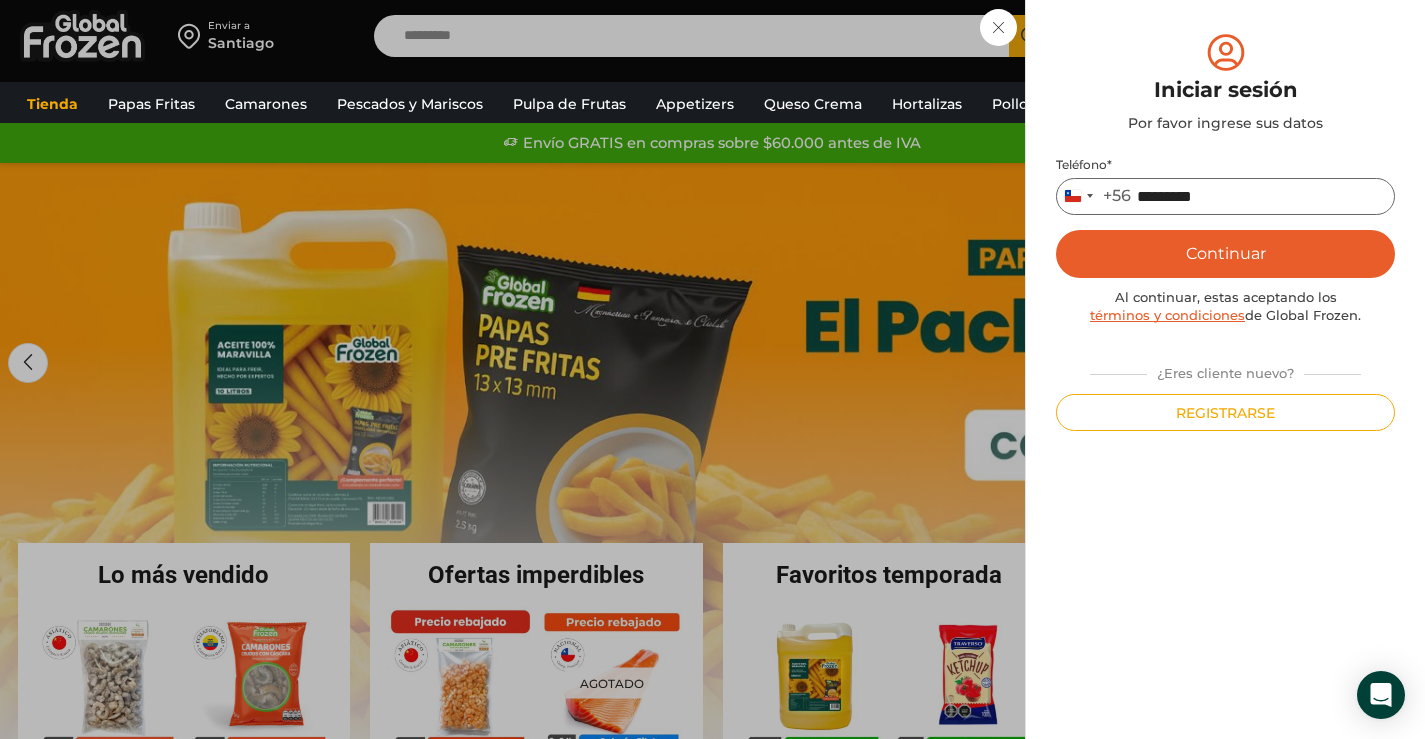 type on "*********" 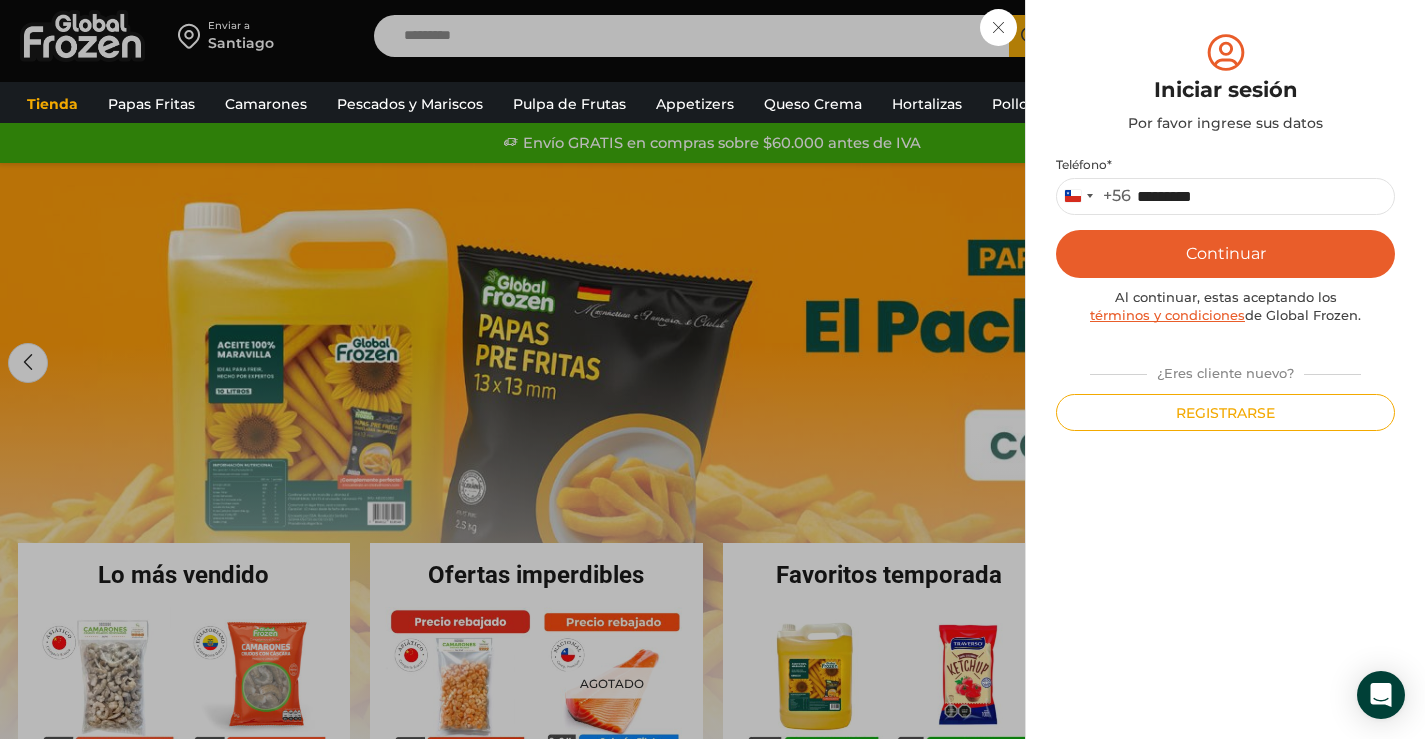 click on "Continuar" at bounding box center [1225, 254] 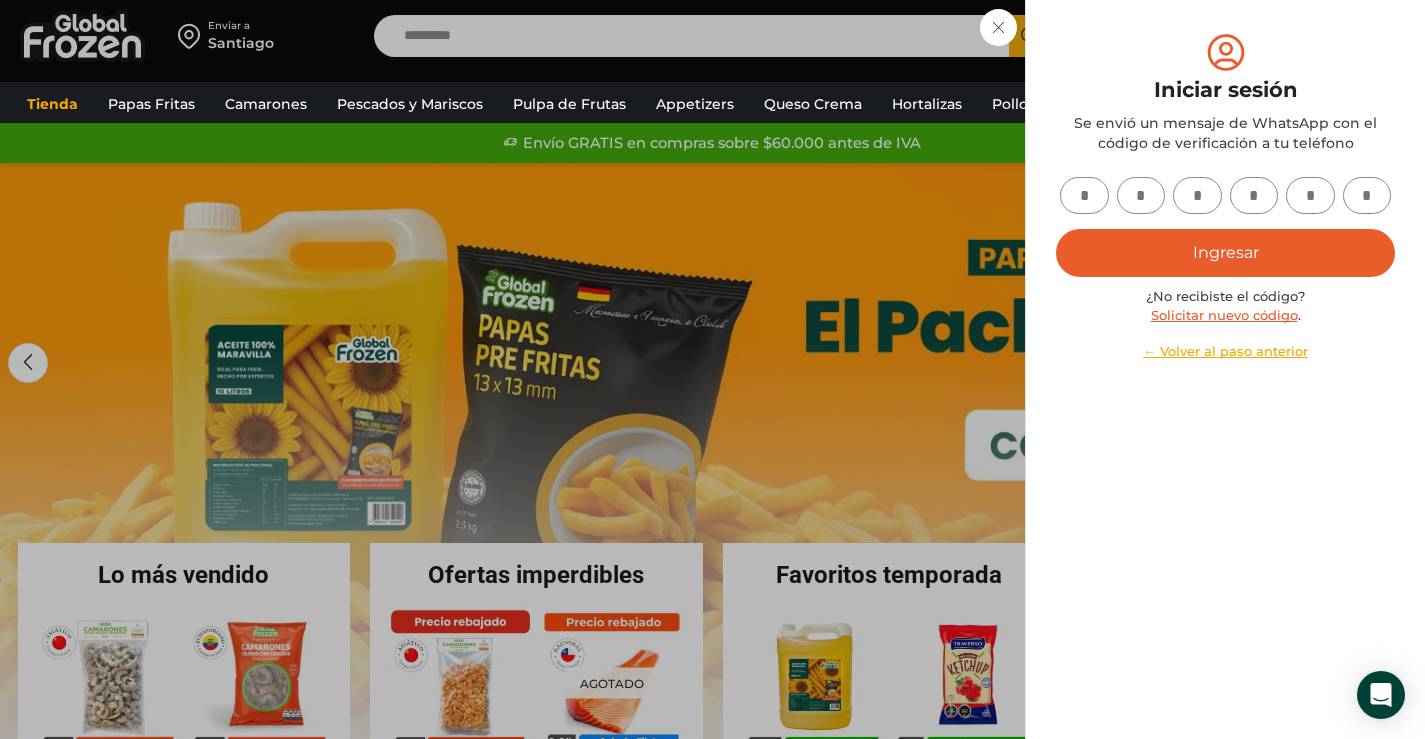 click at bounding box center (1084, 195) 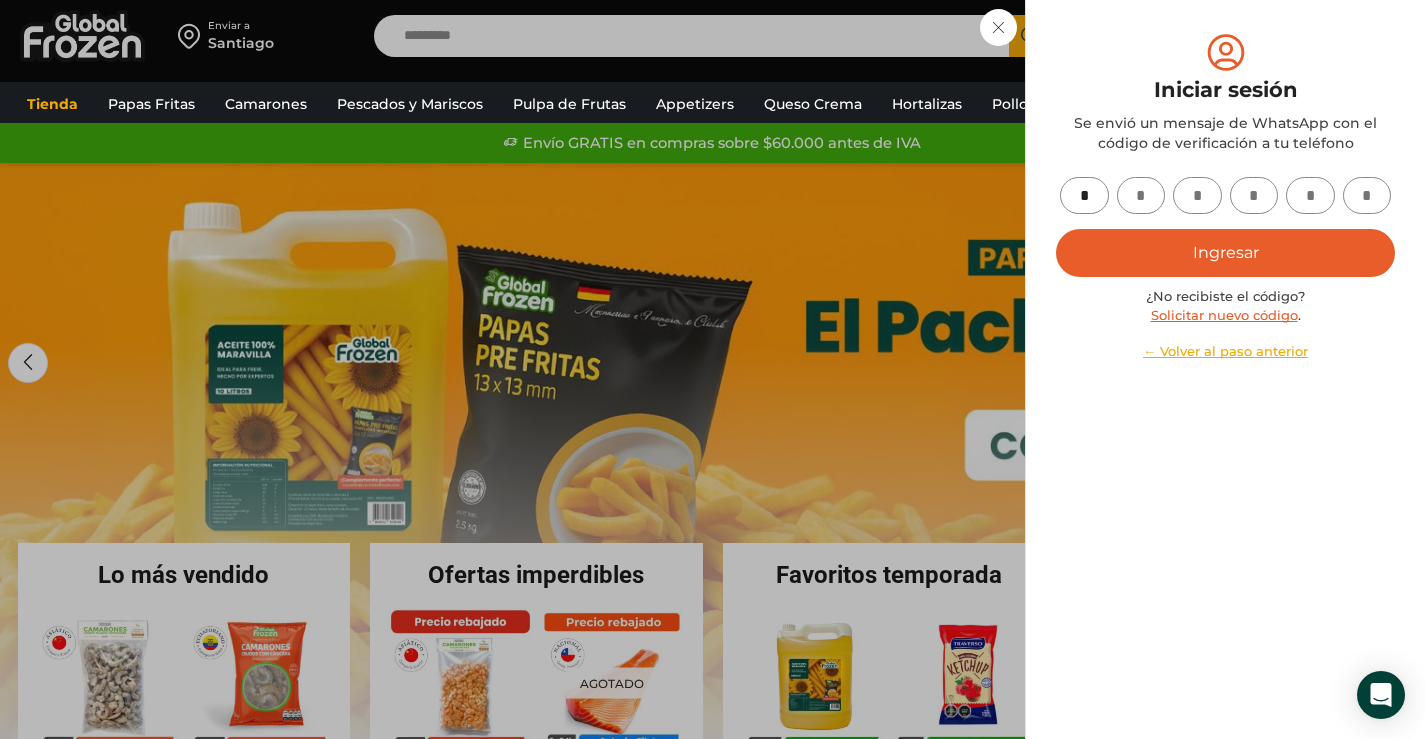 type on "*" 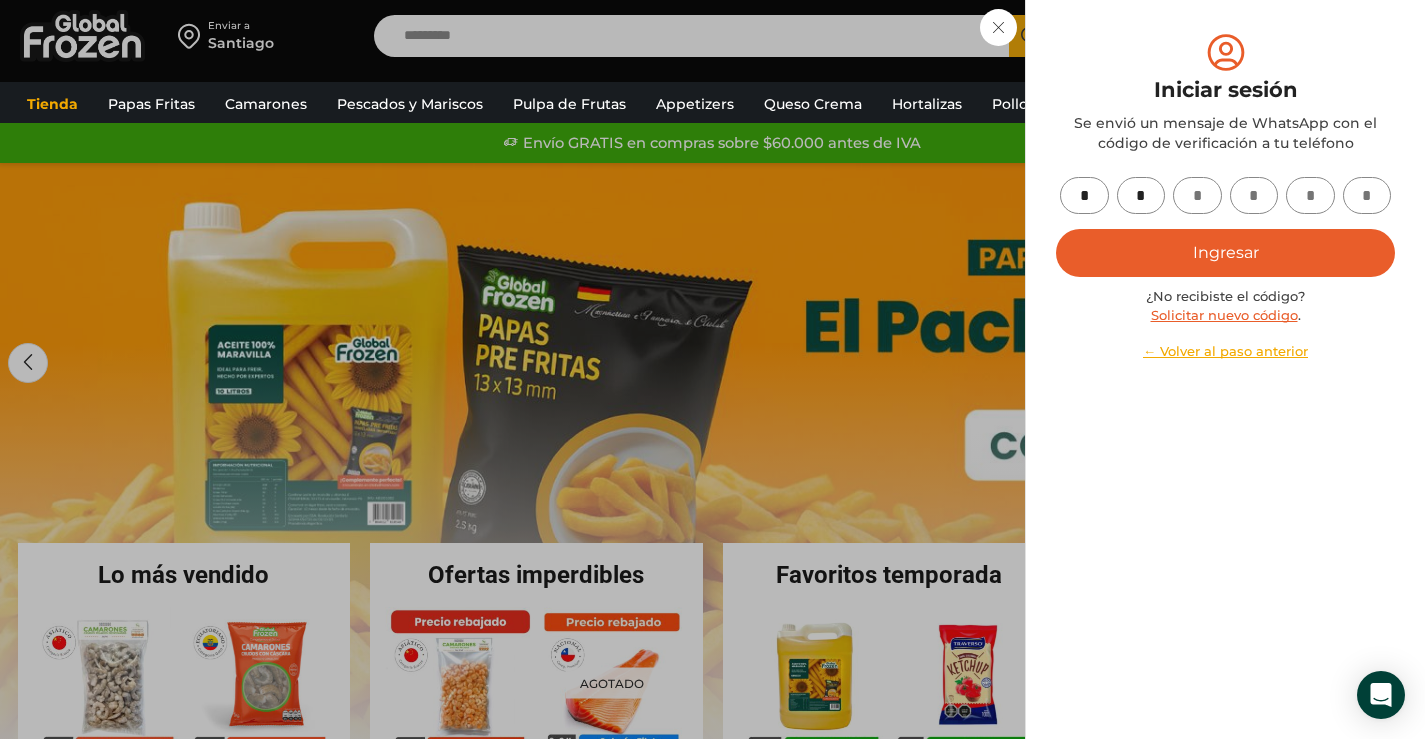 type on "*" 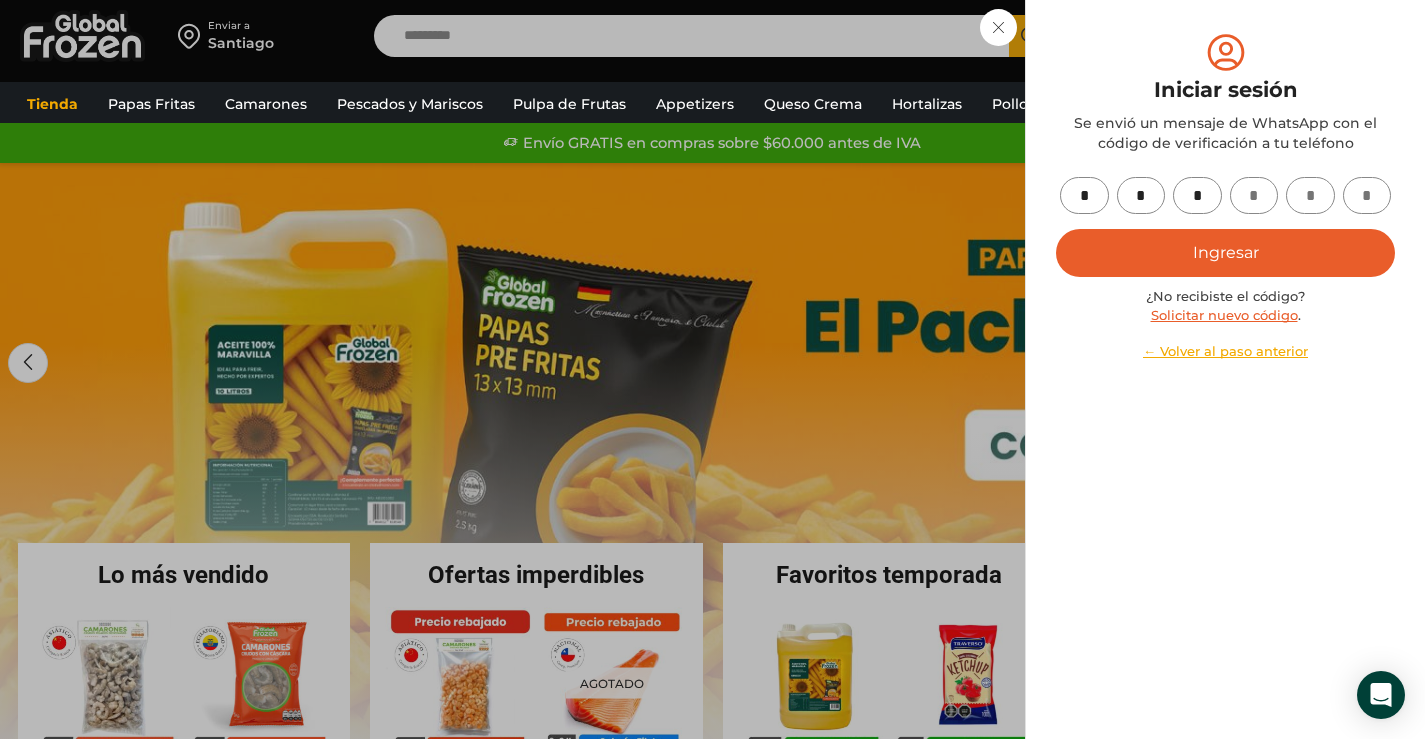 type on "*" 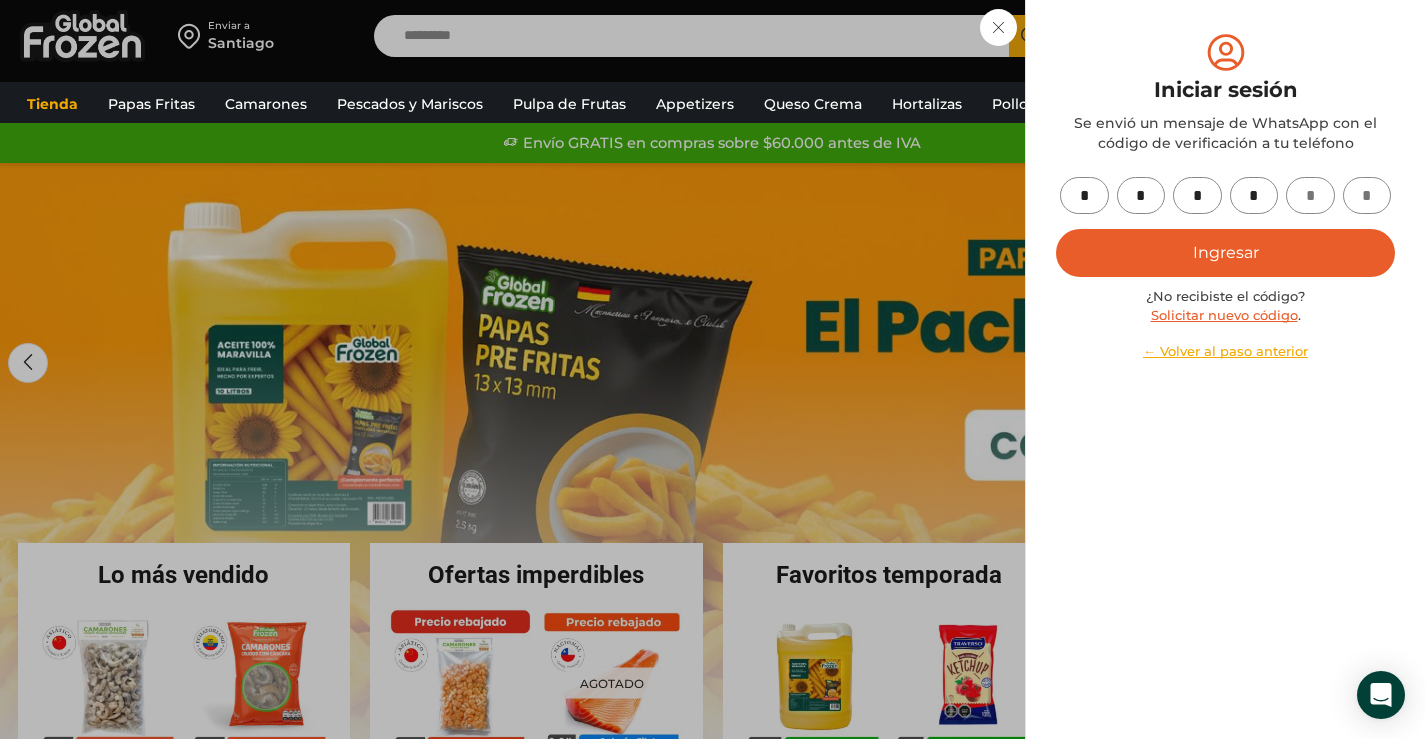 type on "*" 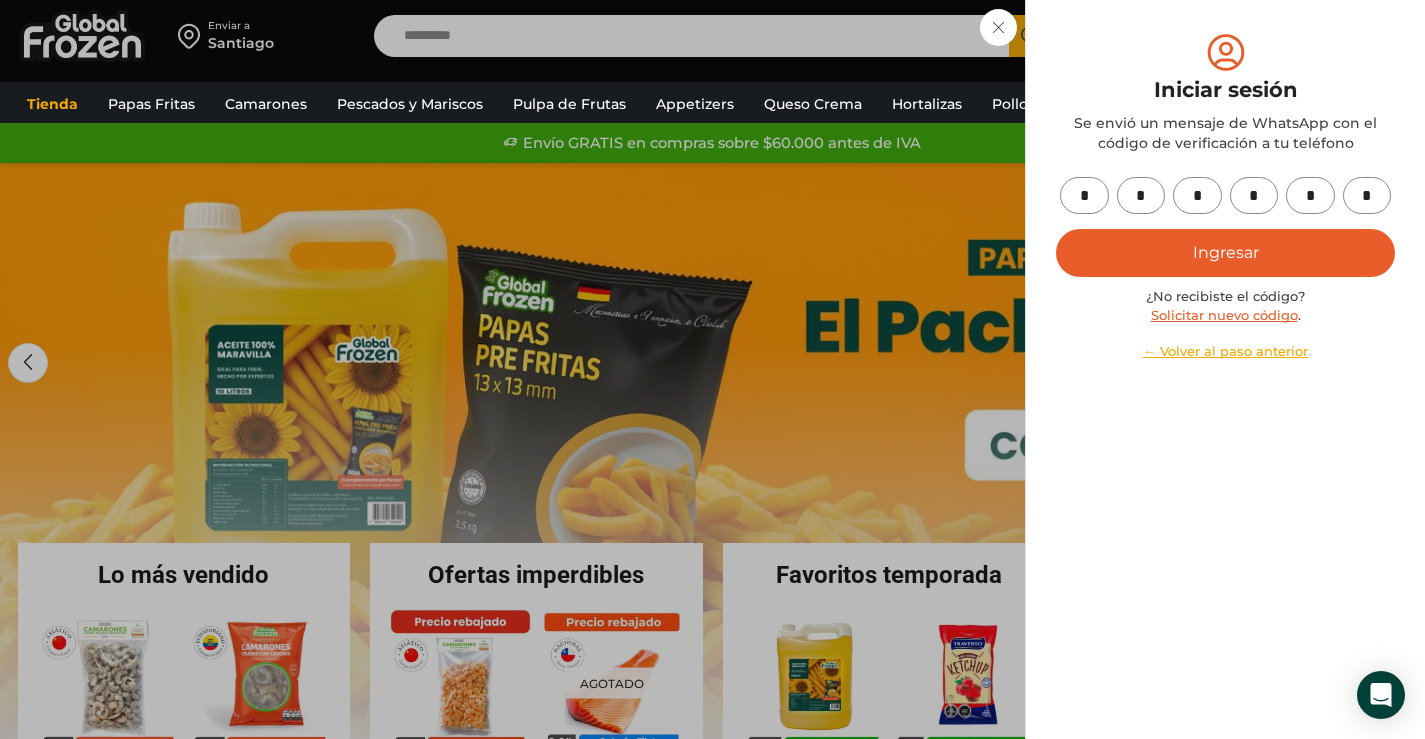 type on "*" 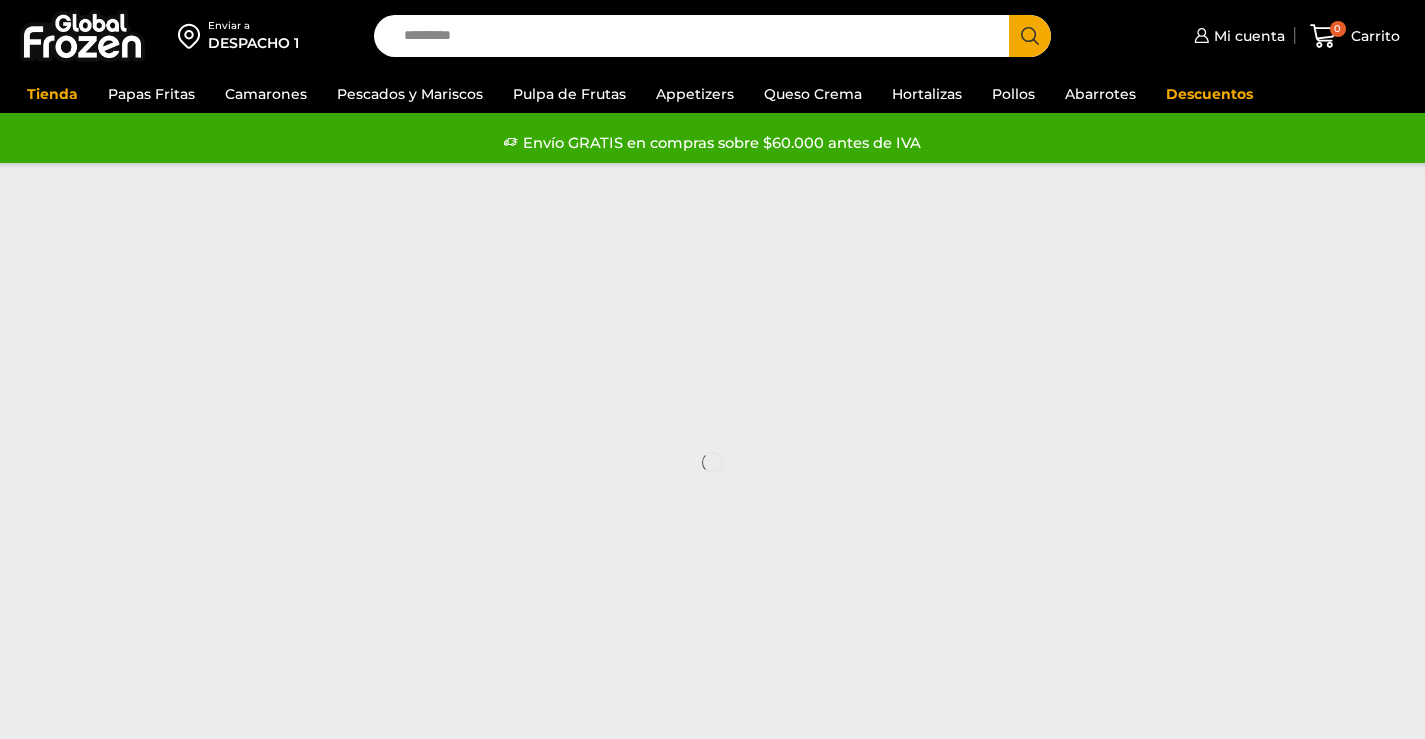 scroll, scrollTop: 0, scrollLeft: 0, axis: both 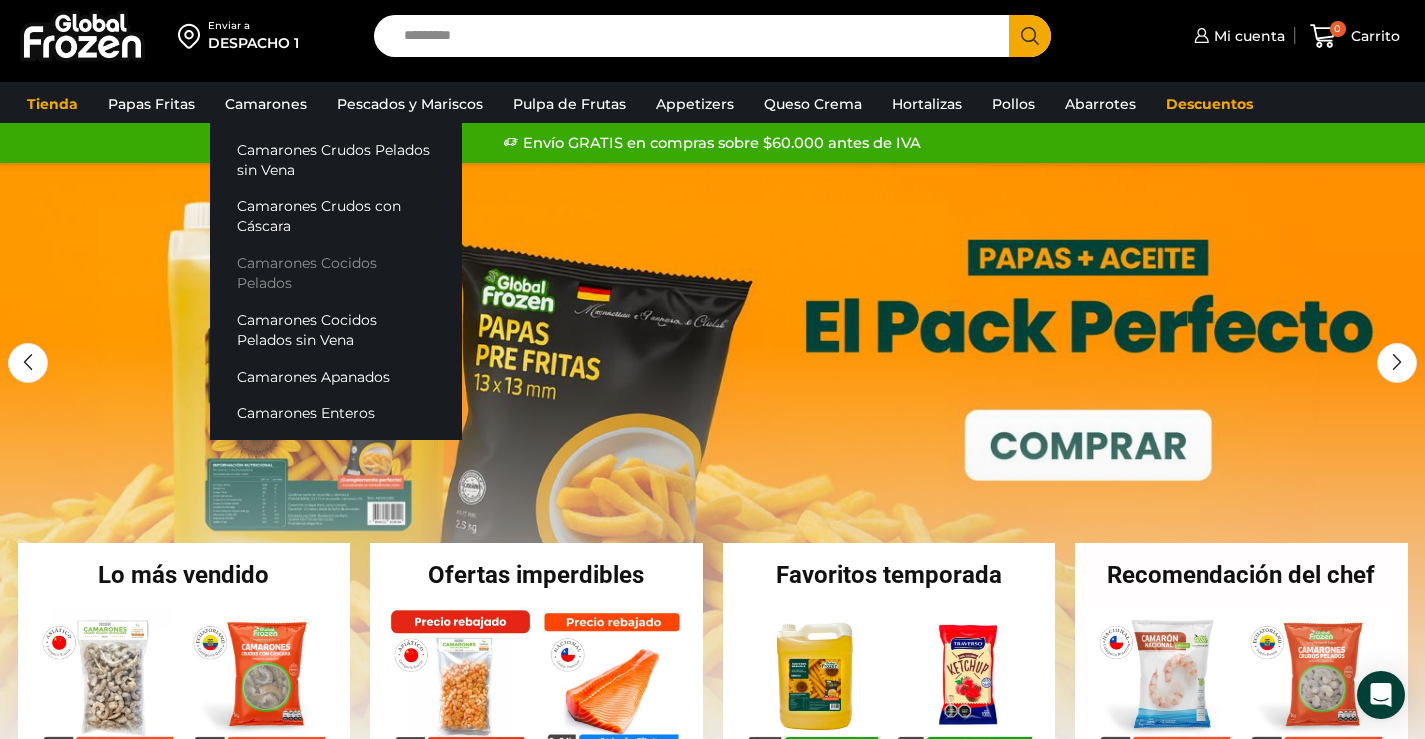 click on "Camarones Cocidos Pelados" at bounding box center [336, 273] 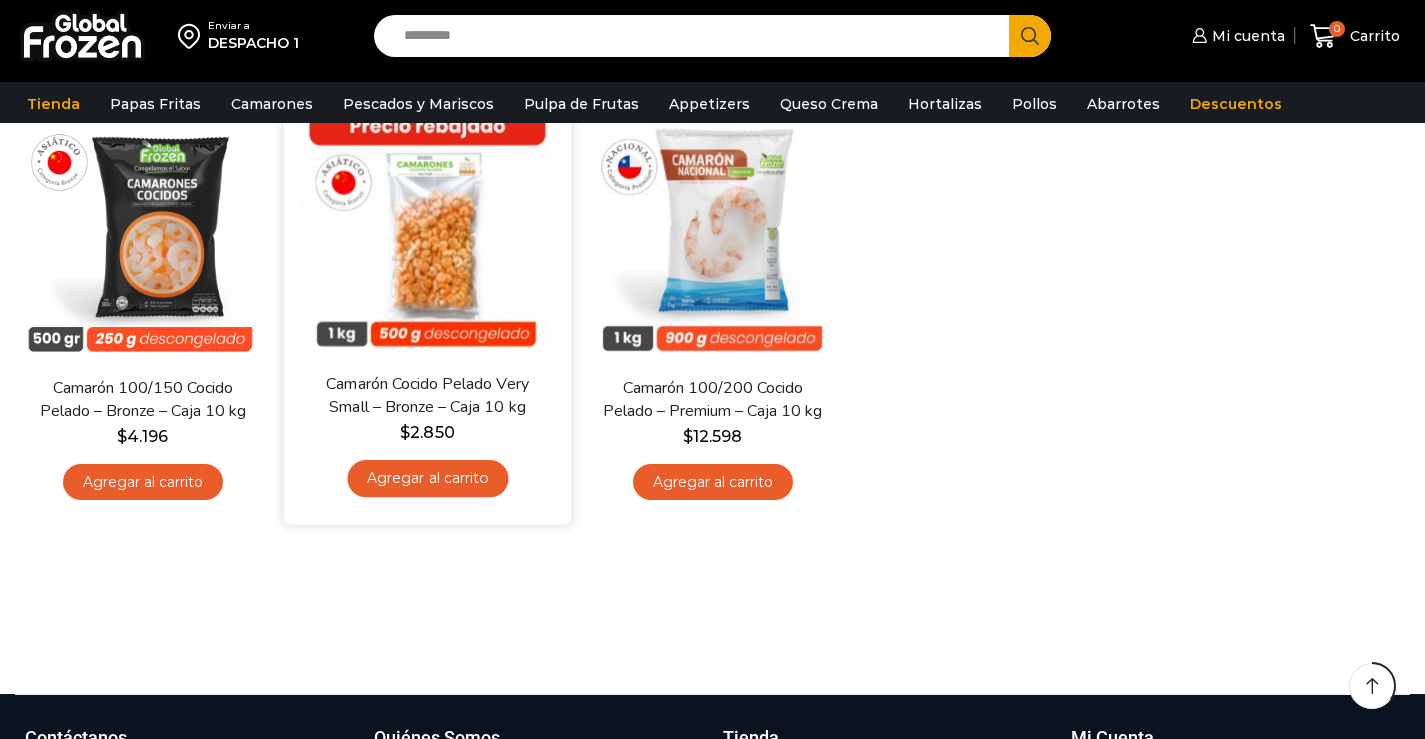 scroll, scrollTop: 200, scrollLeft: 0, axis: vertical 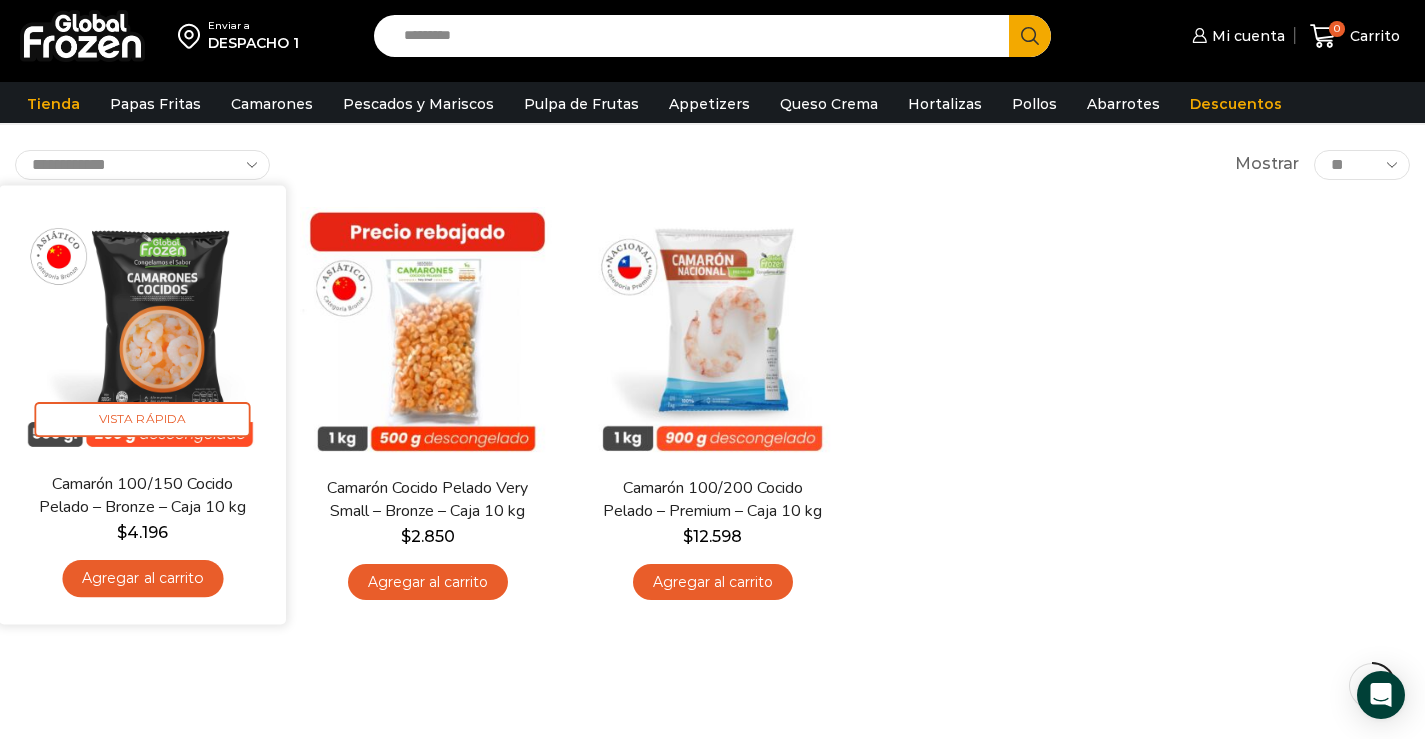 click on "Agregar al carrito" at bounding box center (142, 578) 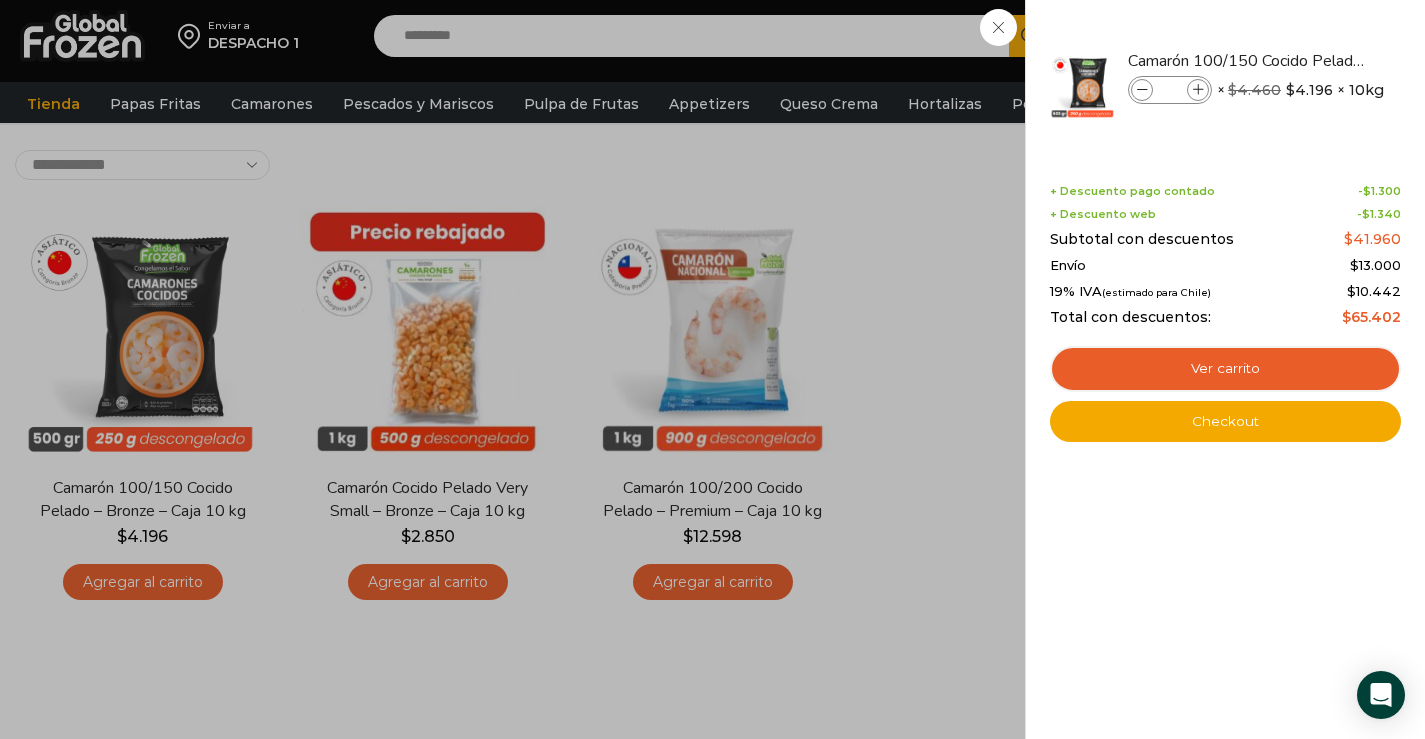 click on "1
Carrito
1
1
Shopping Cart
*" at bounding box center [1355, 36] 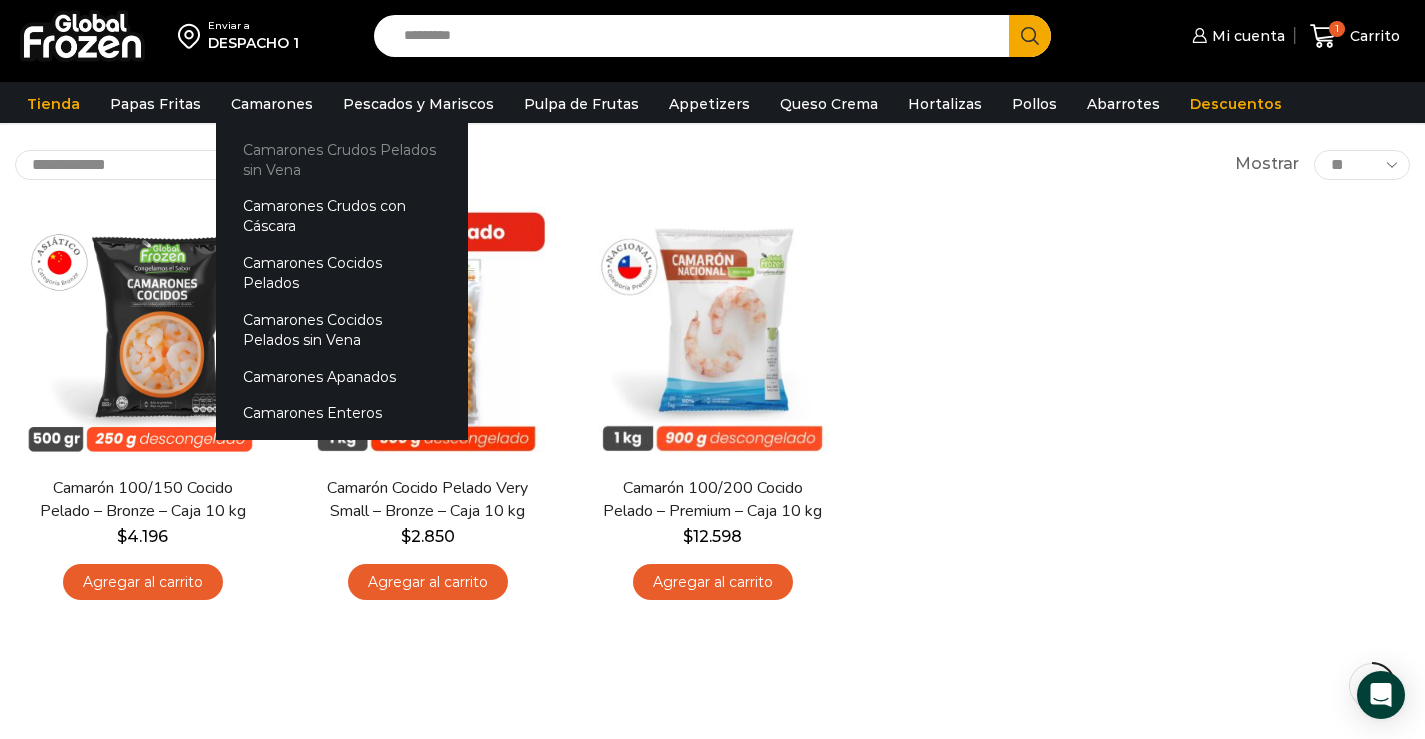 click on "Camarones Crudos Pelados sin Vena" at bounding box center (342, 159) 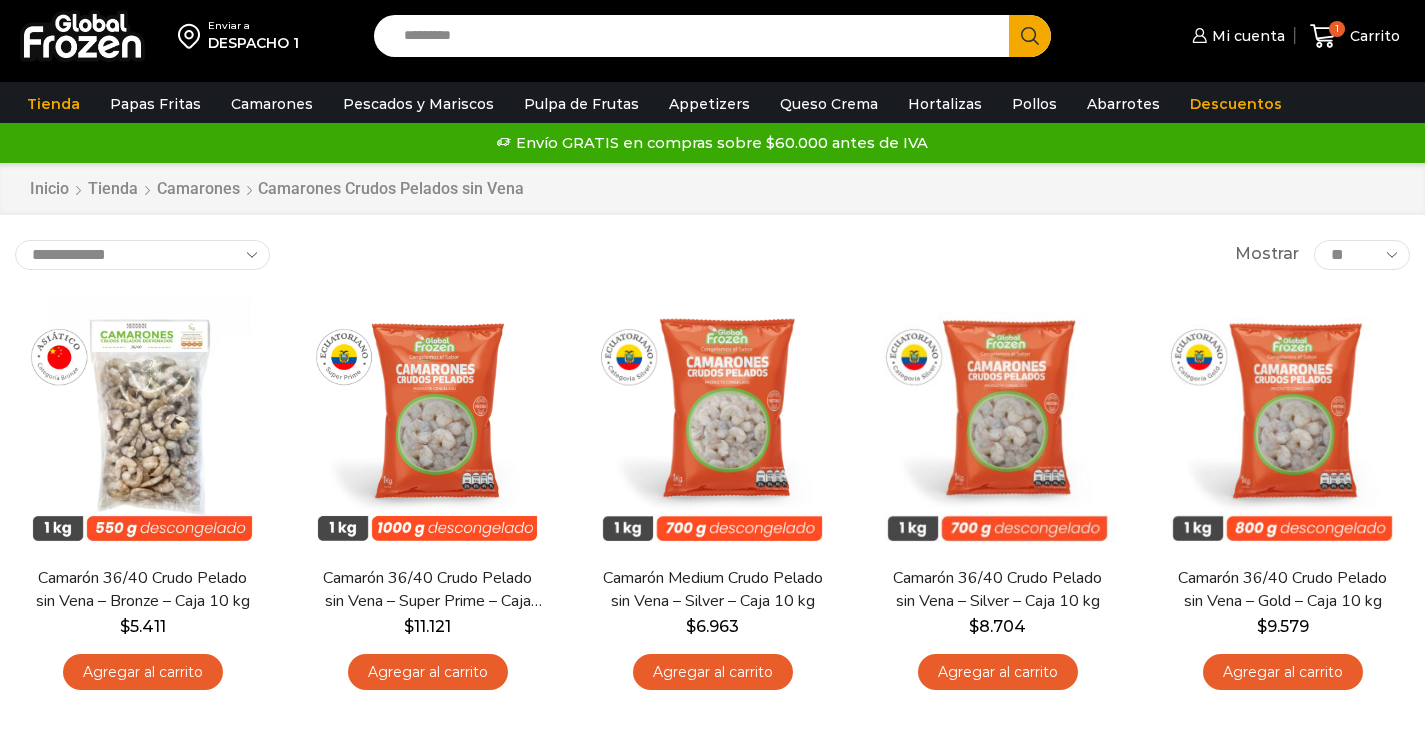 scroll, scrollTop: 0, scrollLeft: 0, axis: both 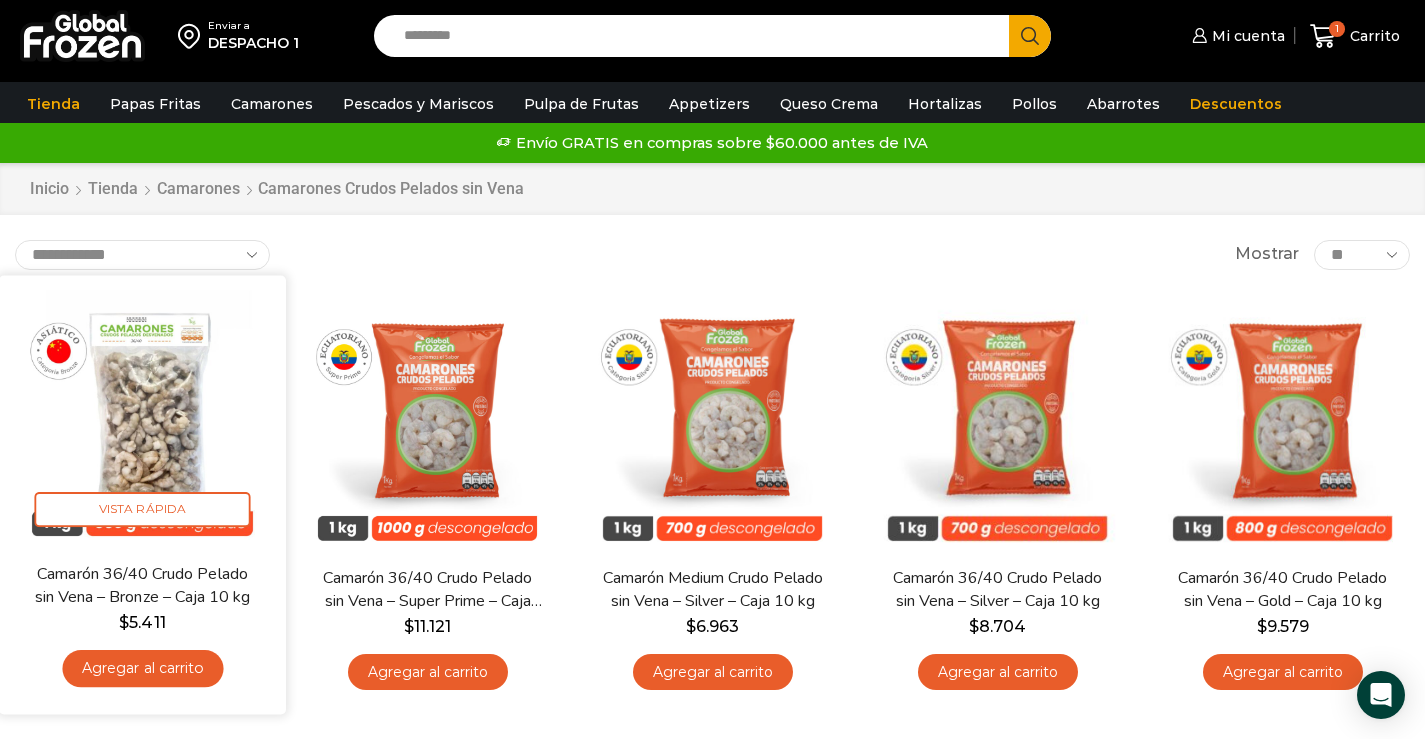 click on "Agregar al carrito" at bounding box center [142, 668] 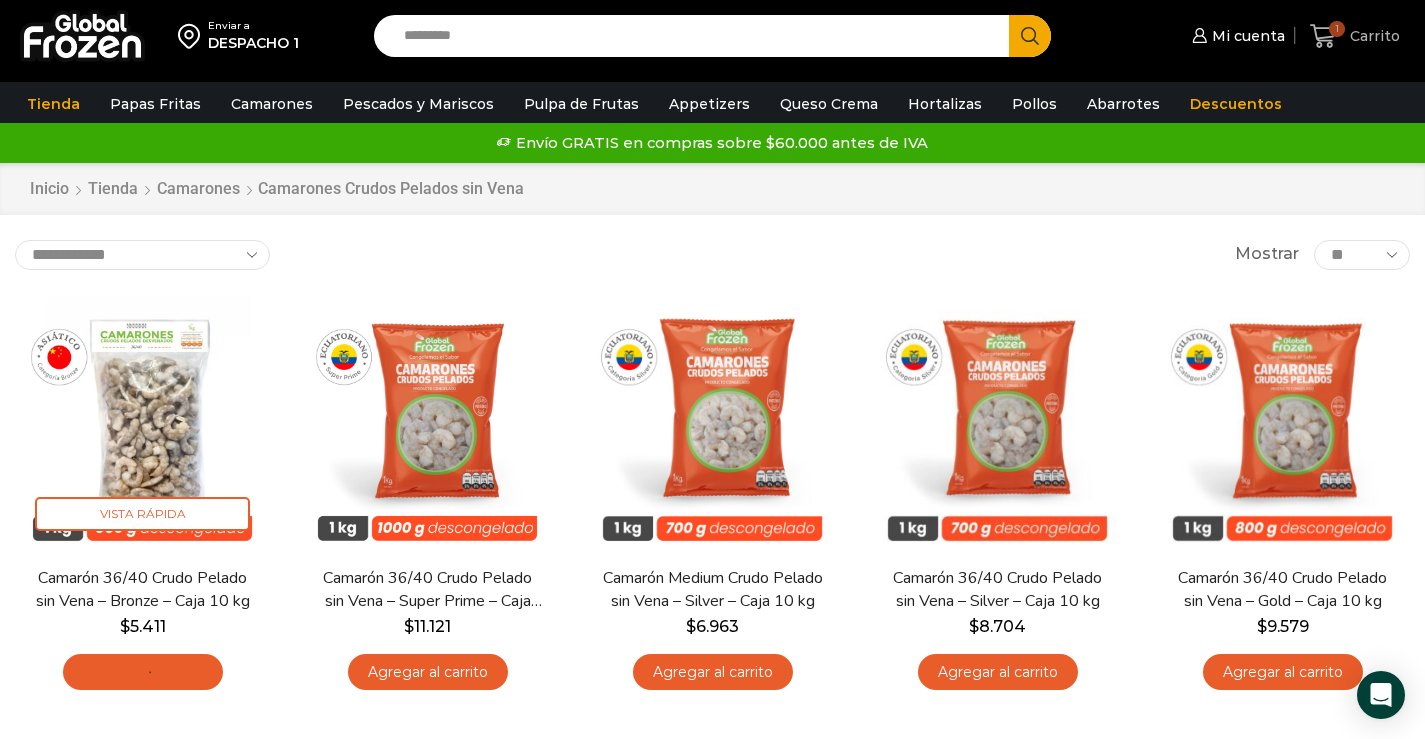click 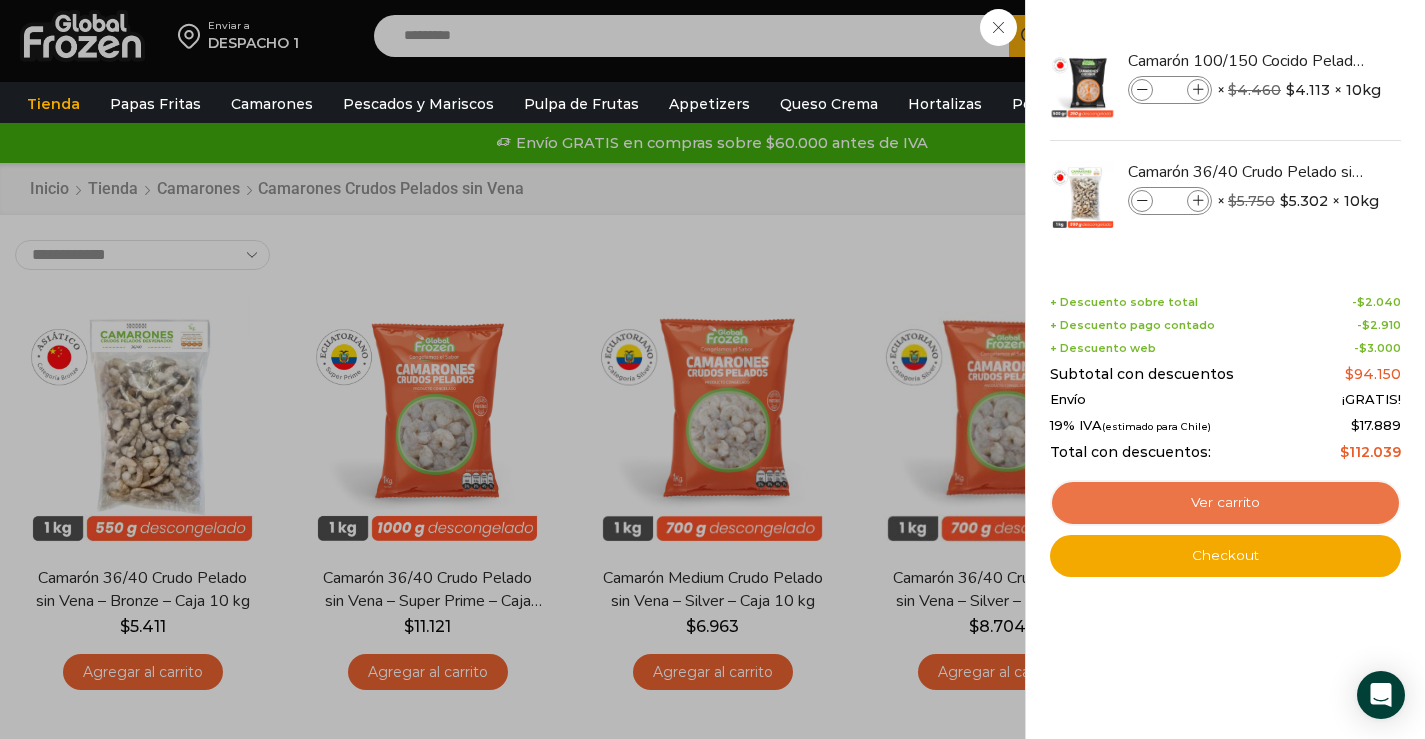 click on "Ver carrito" at bounding box center [1225, 503] 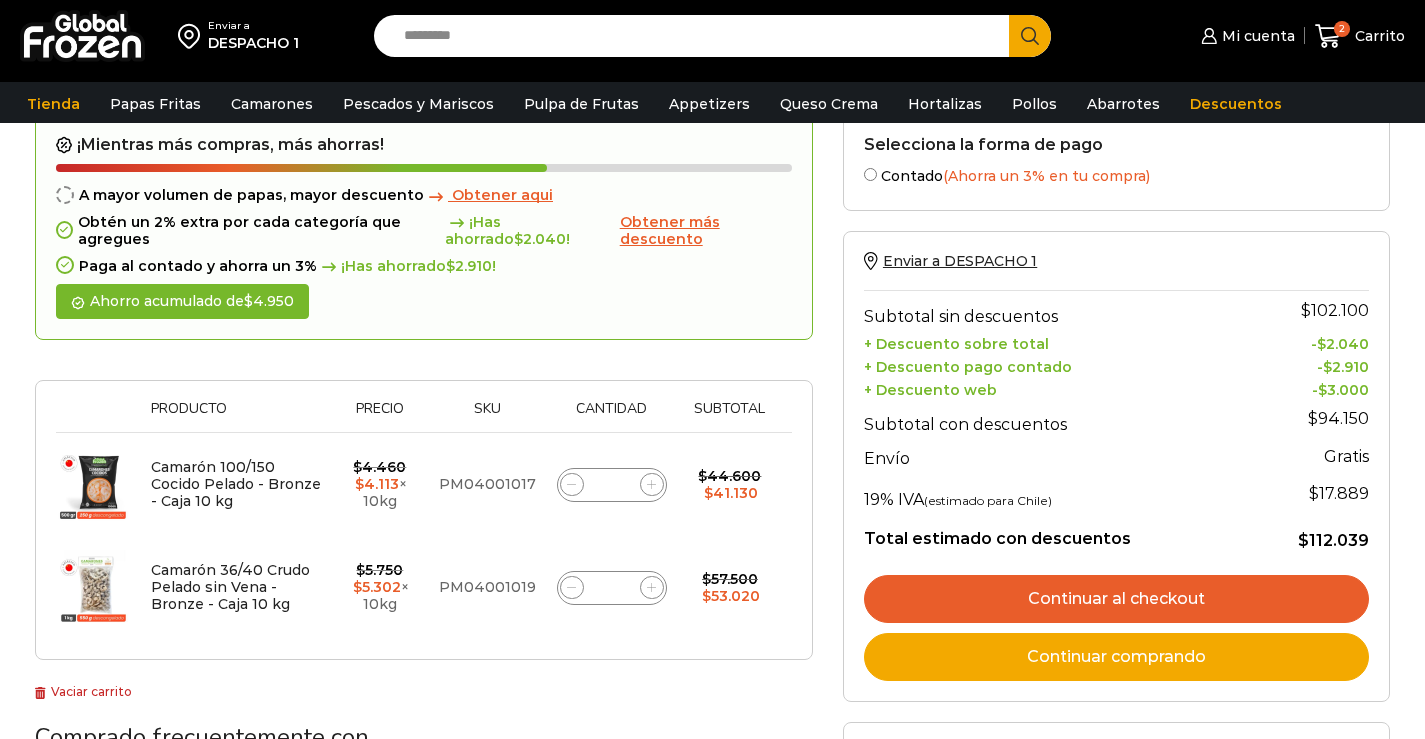 scroll, scrollTop: 100, scrollLeft: 0, axis: vertical 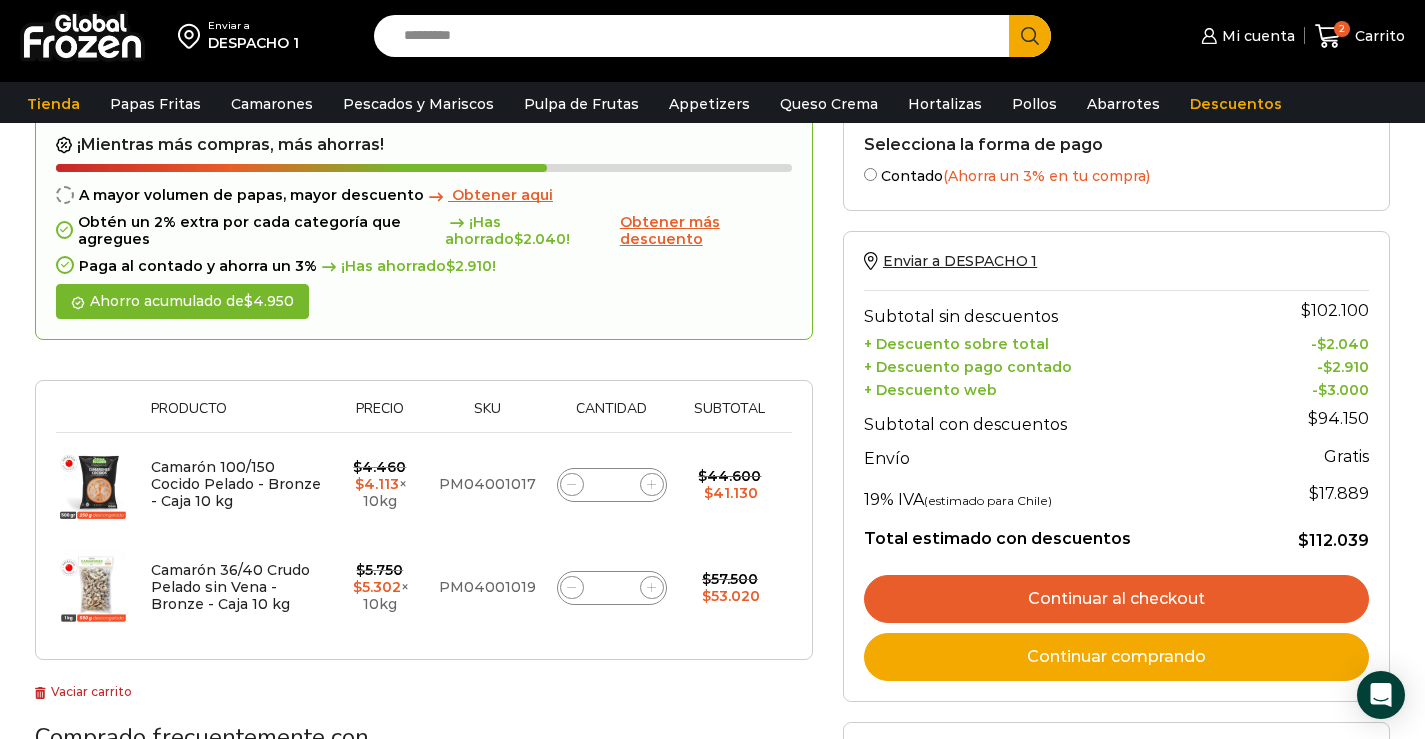 click 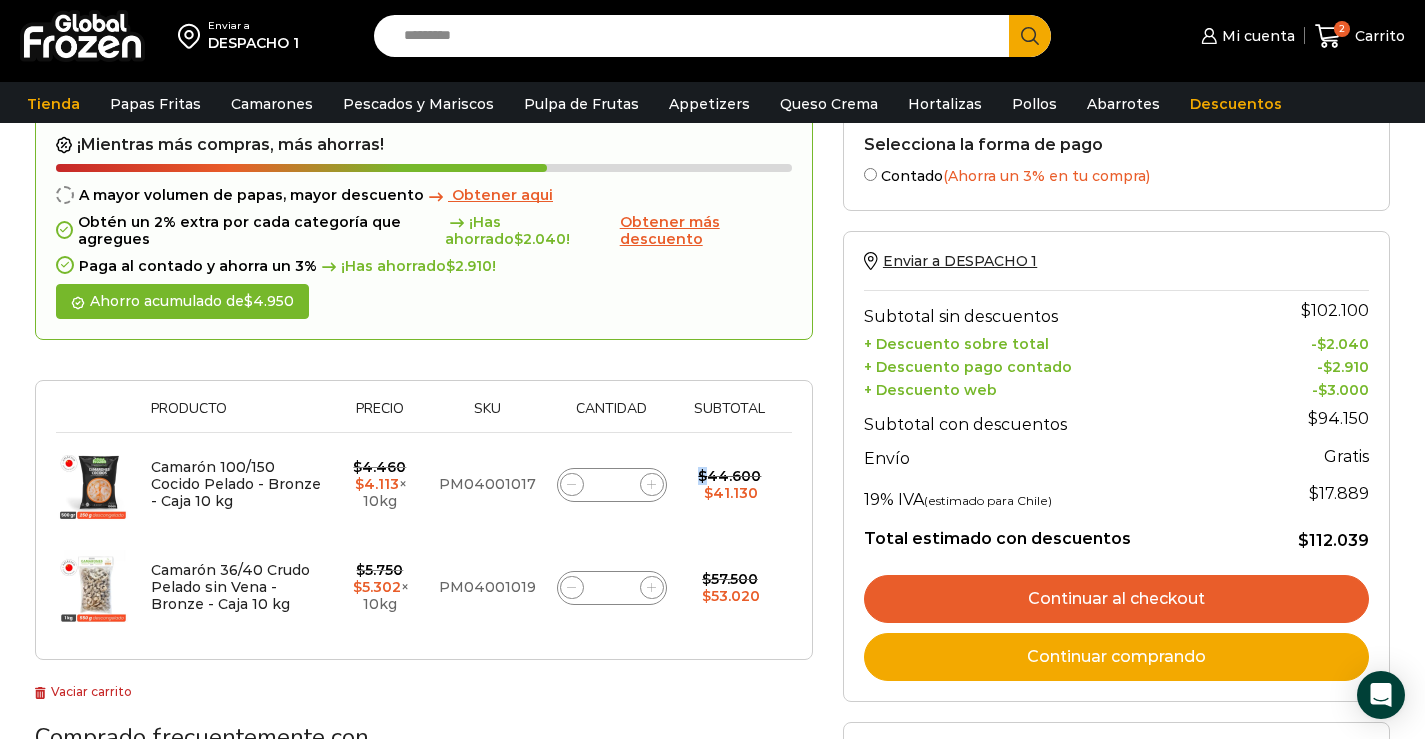 click 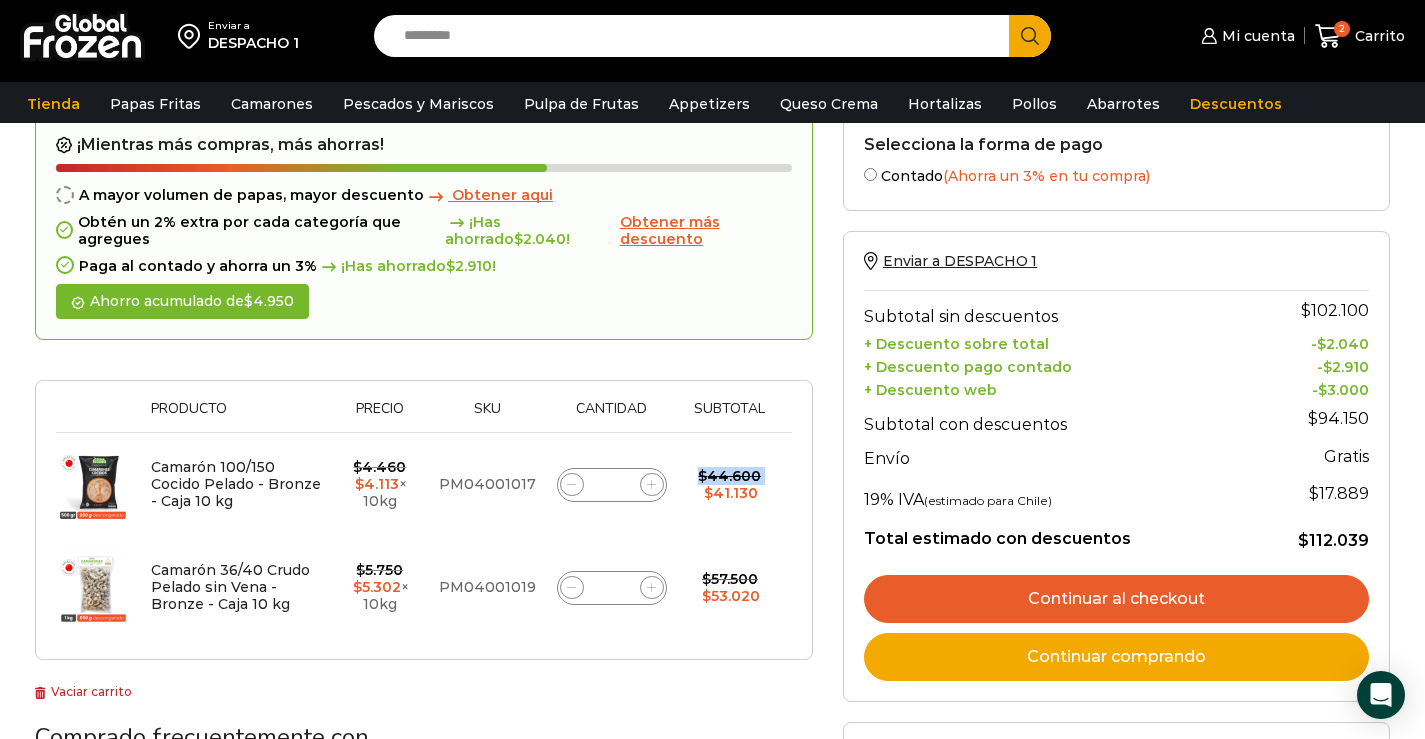 click 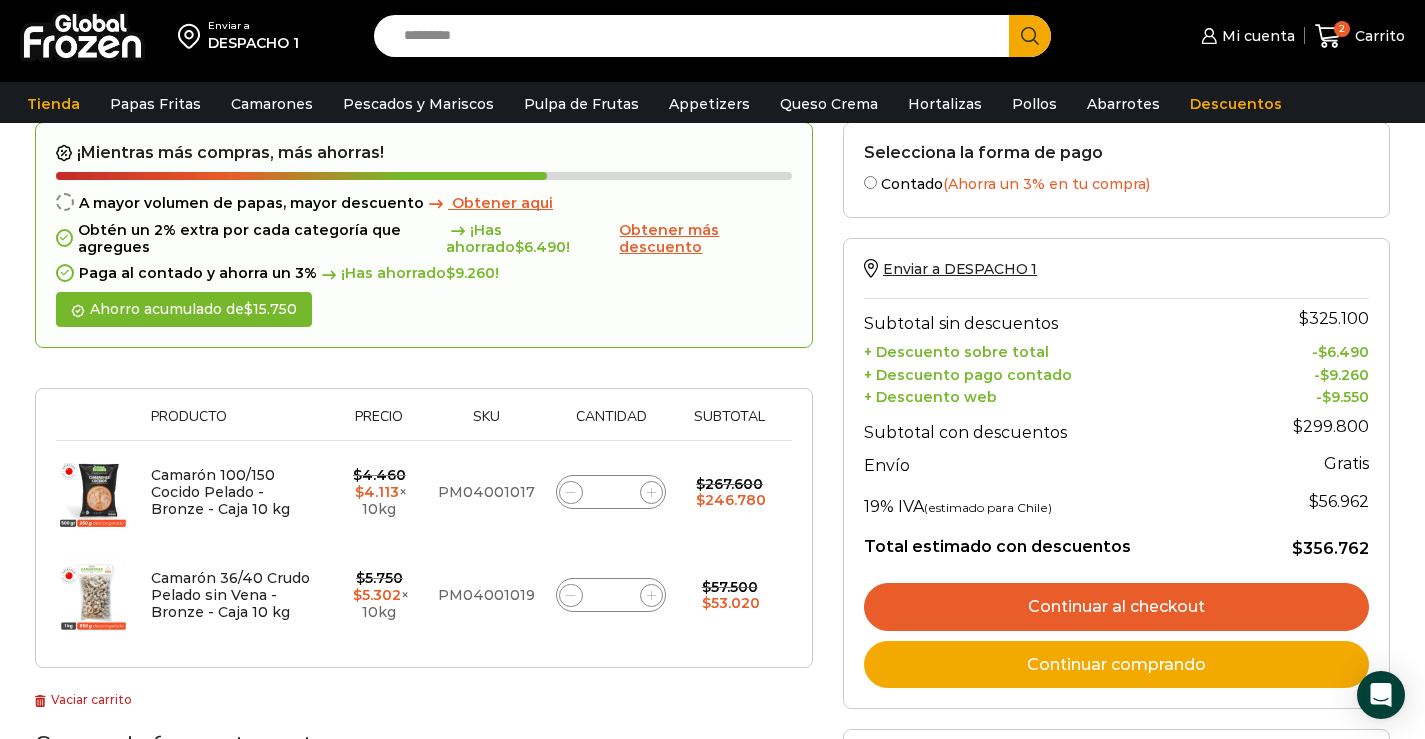scroll, scrollTop: 213, scrollLeft: 0, axis: vertical 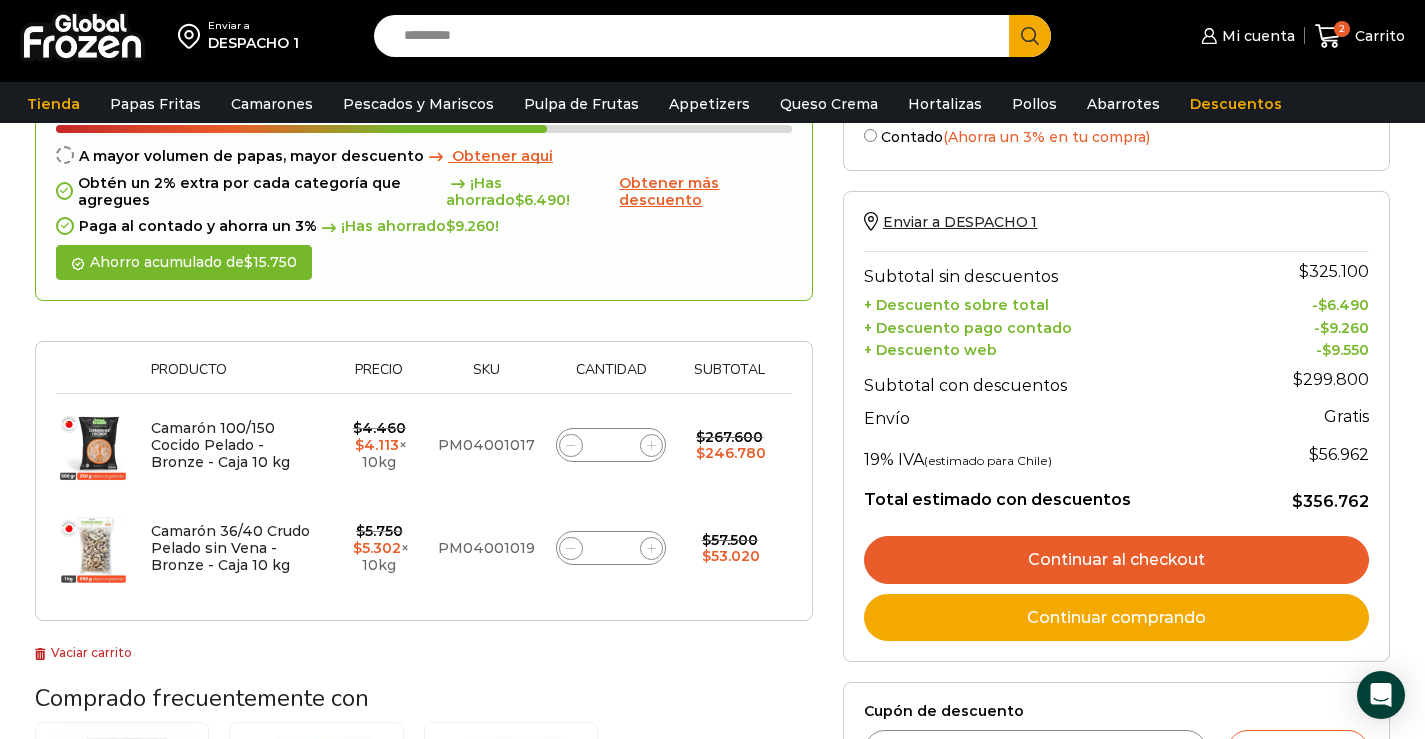 click 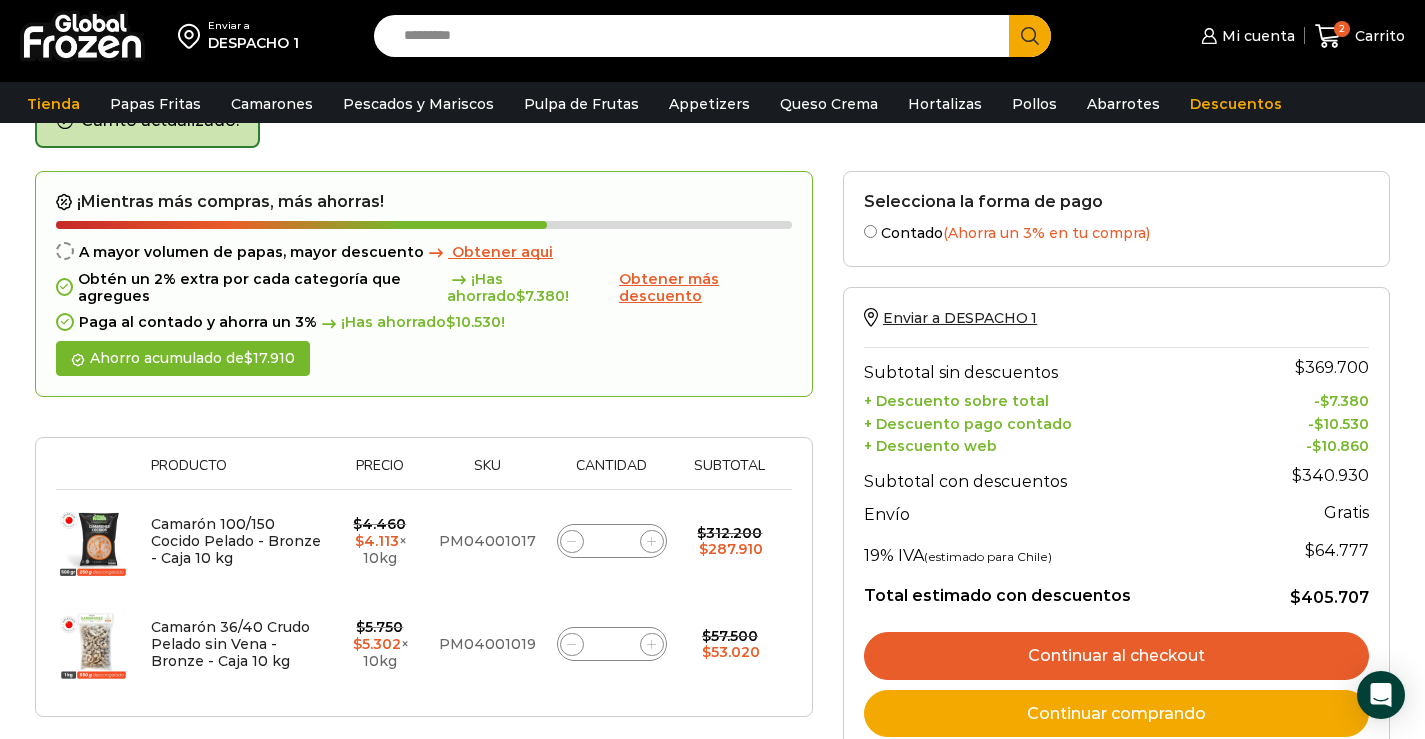 scroll, scrollTop: 113, scrollLeft: 0, axis: vertical 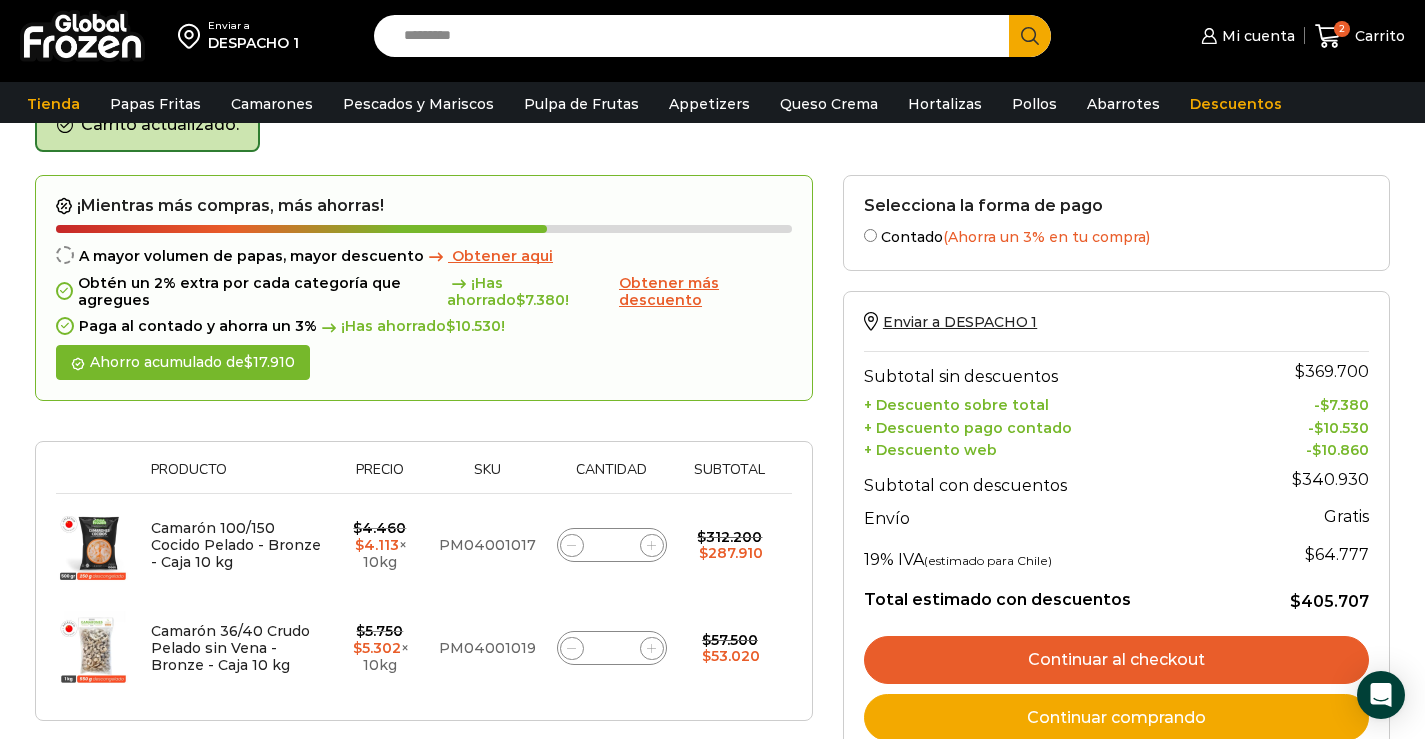 click 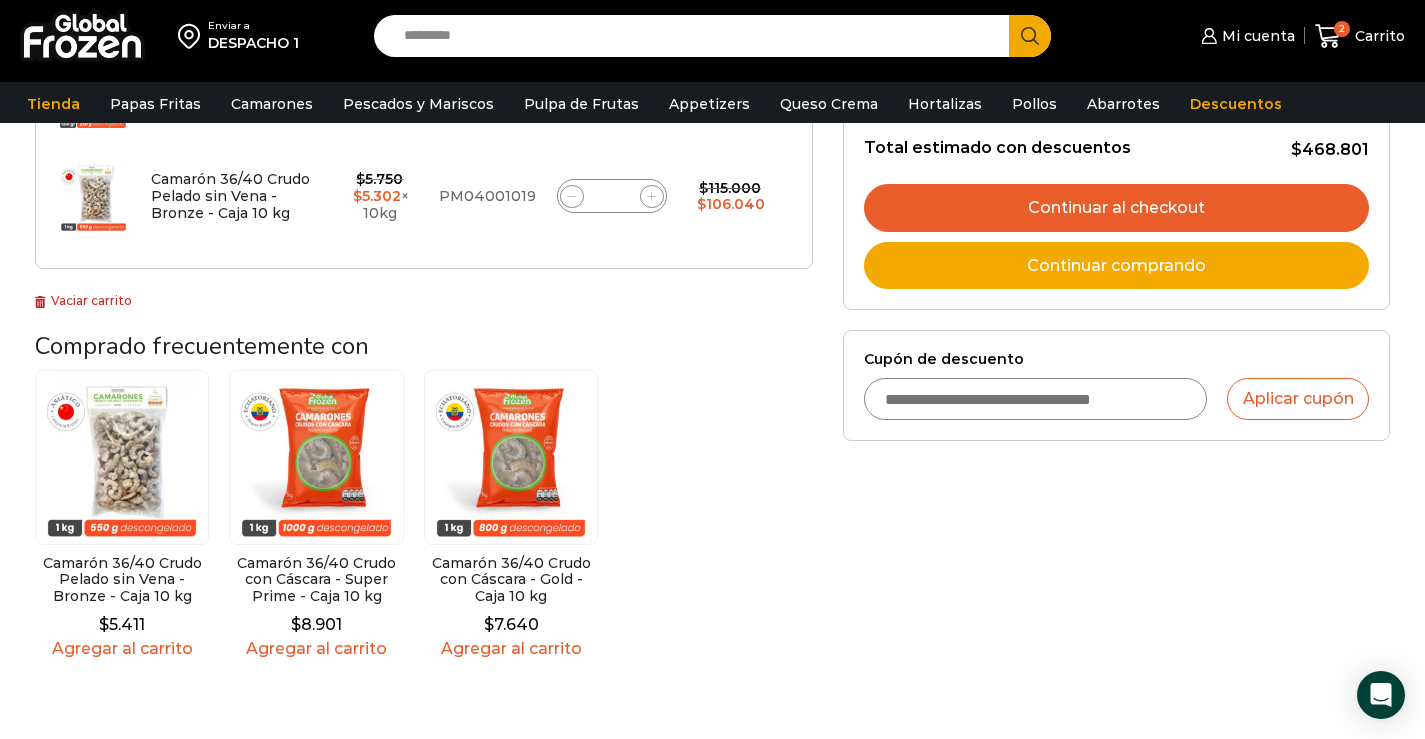 scroll, scrollTop: 500, scrollLeft: 0, axis: vertical 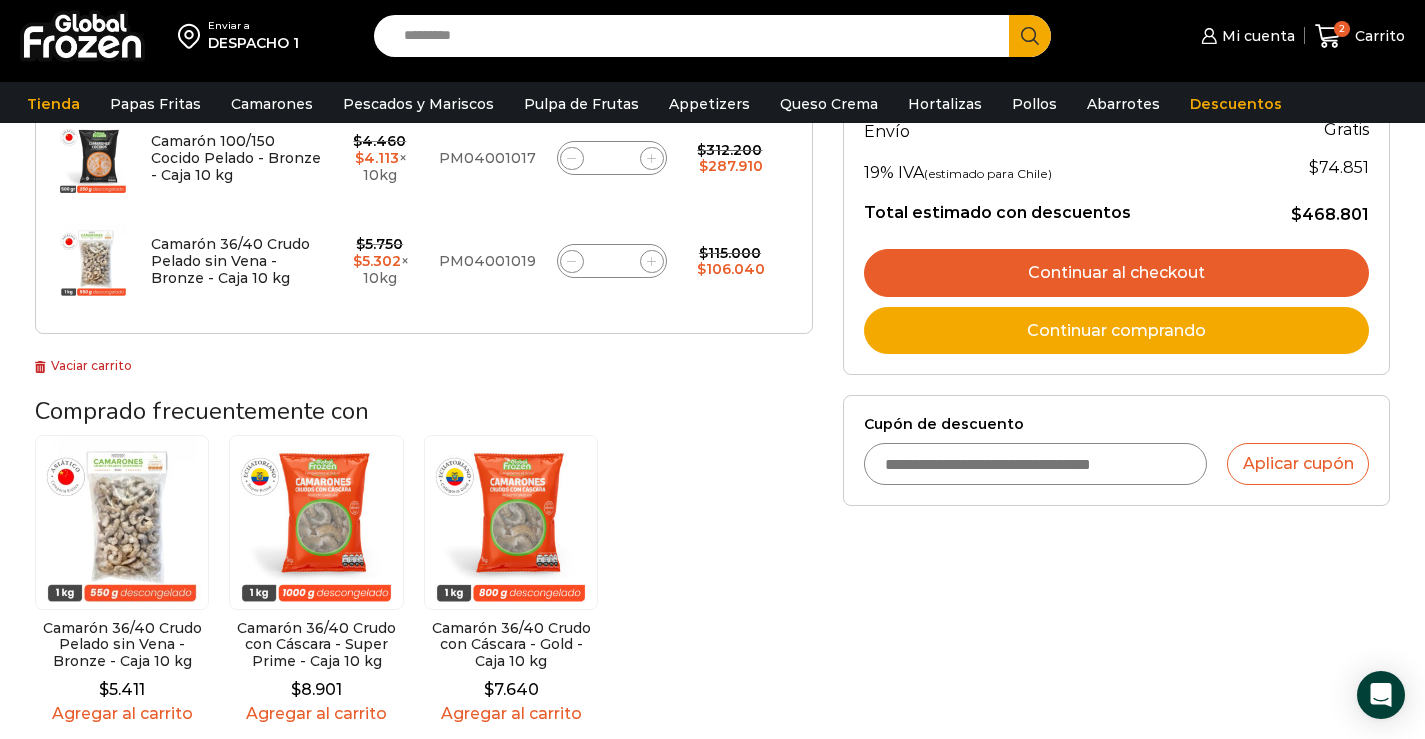 click on "Continuar comprando" at bounding box center (1116, 331) 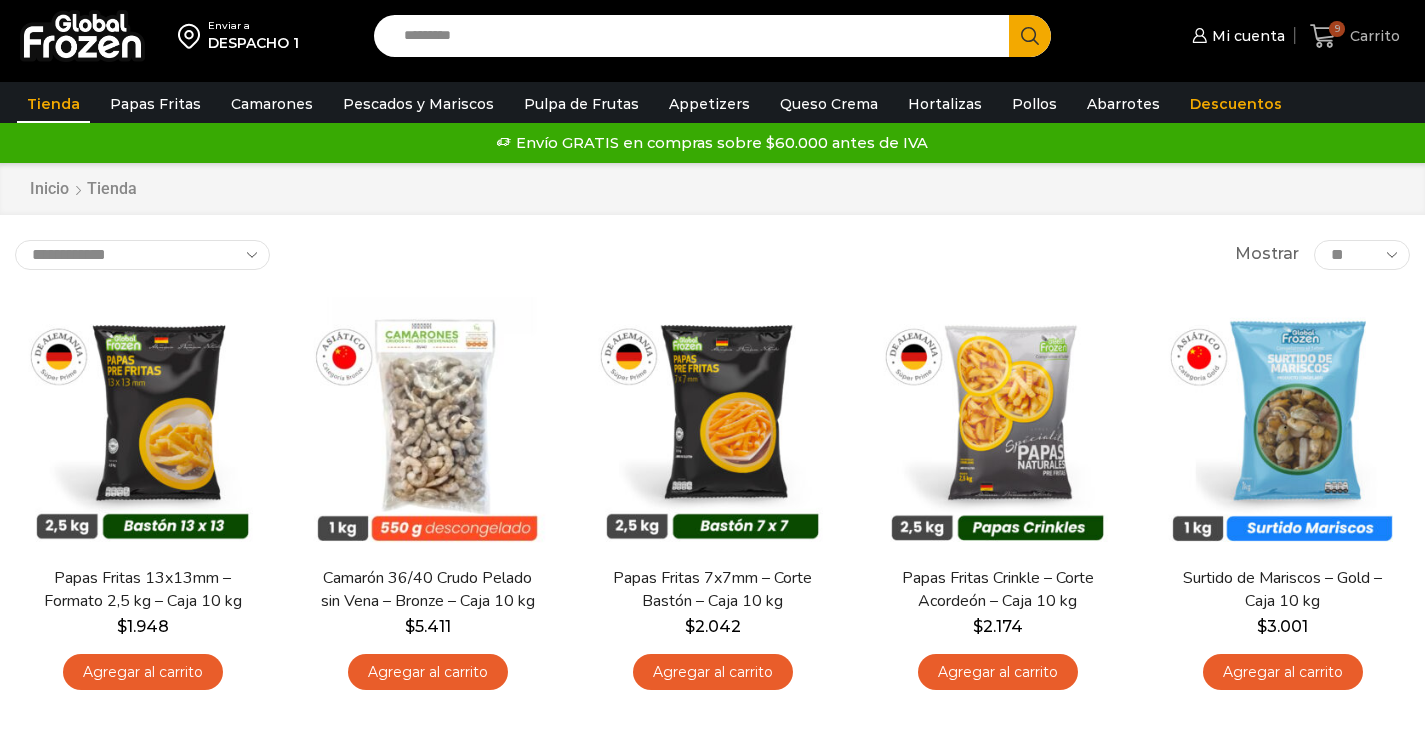 click on "Carrito" at bounding box center [1372, 36] 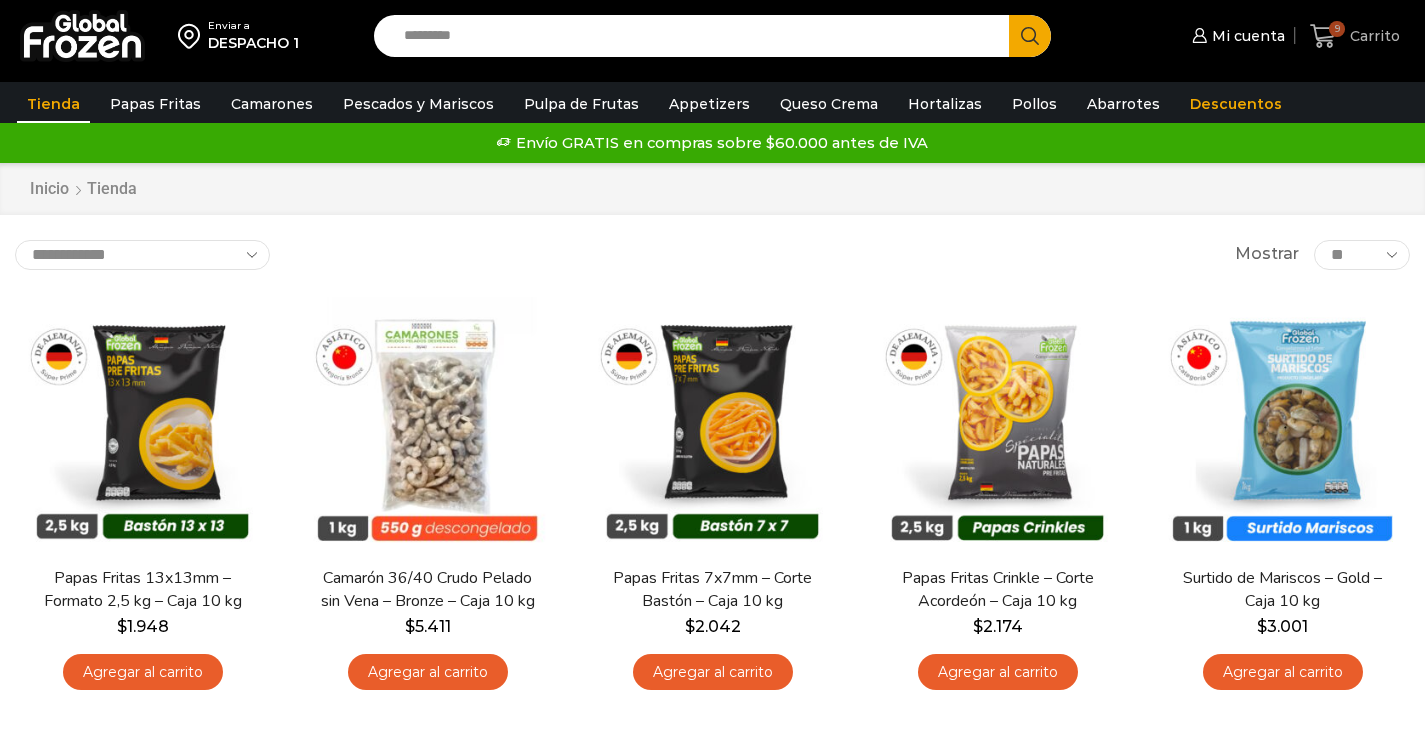 scroll, scrollTop: 0, scrollLeft: 0, axis: both 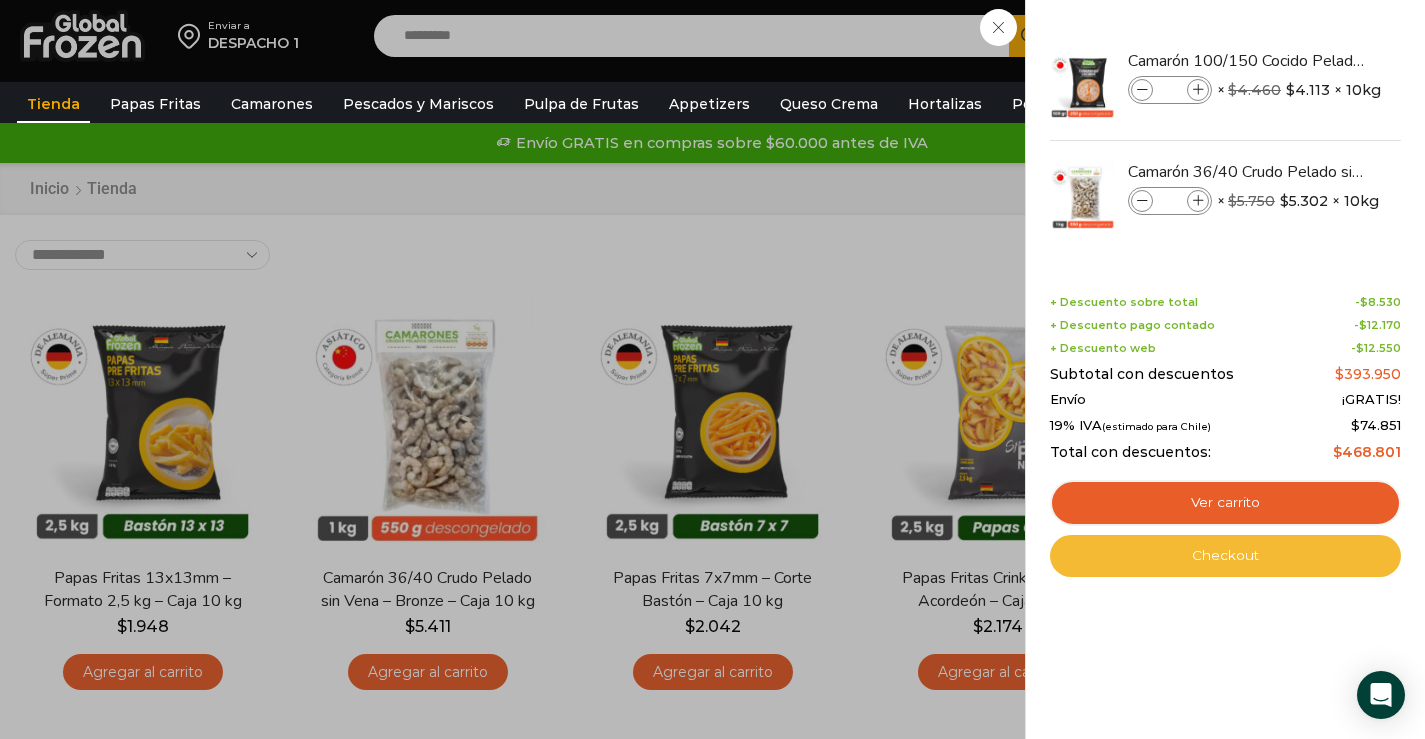 click on "Checkout" at bounding box center (1225, 556) 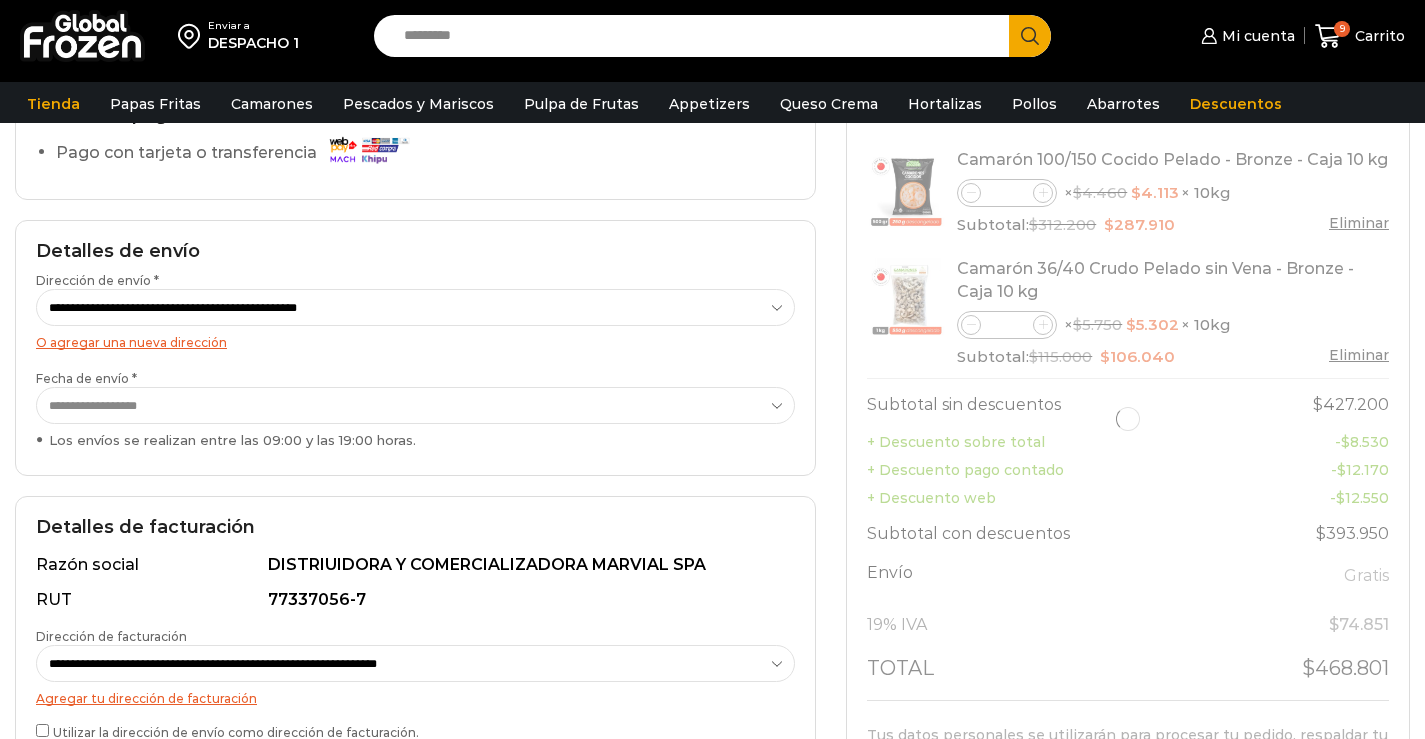 scroll, scrollTop: 200, scrollLeft: 0, axis: vertical 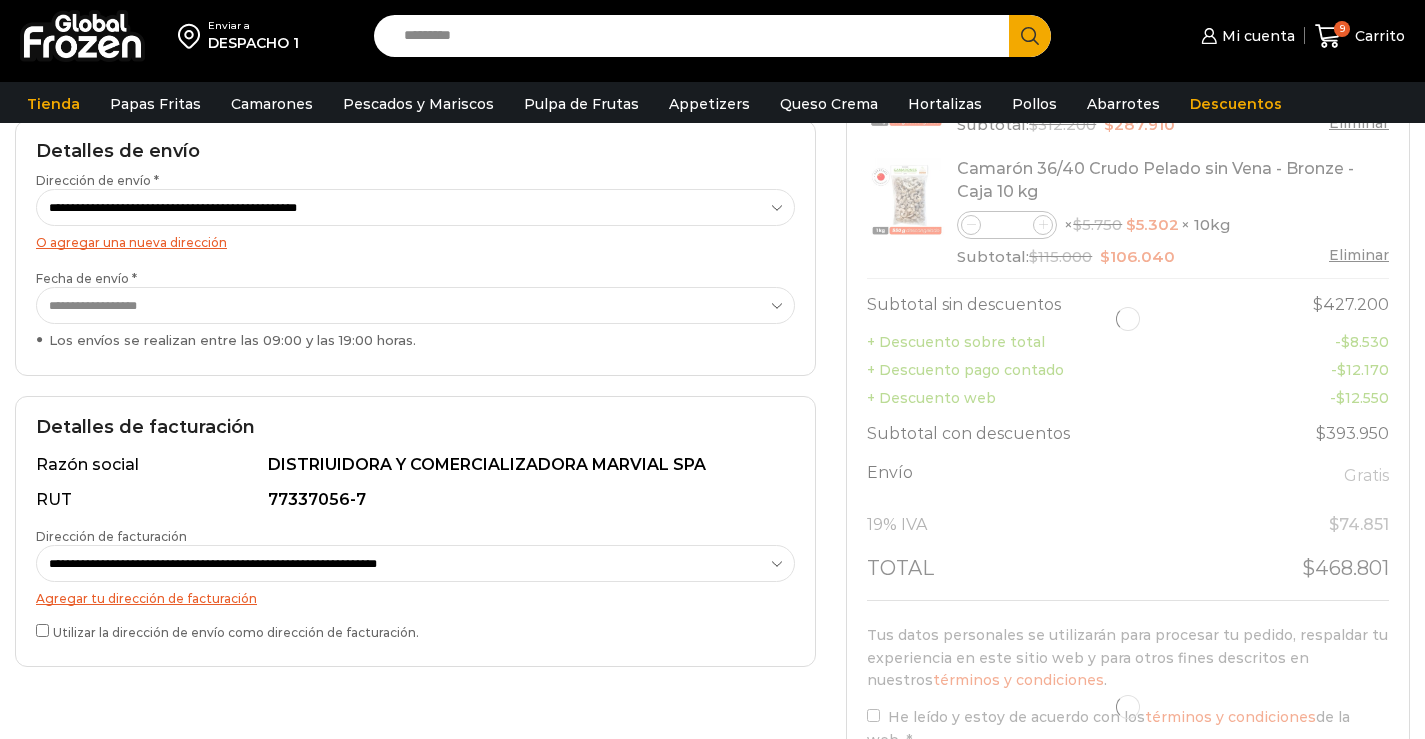 click on "**********" at bounding box center (415, 305) 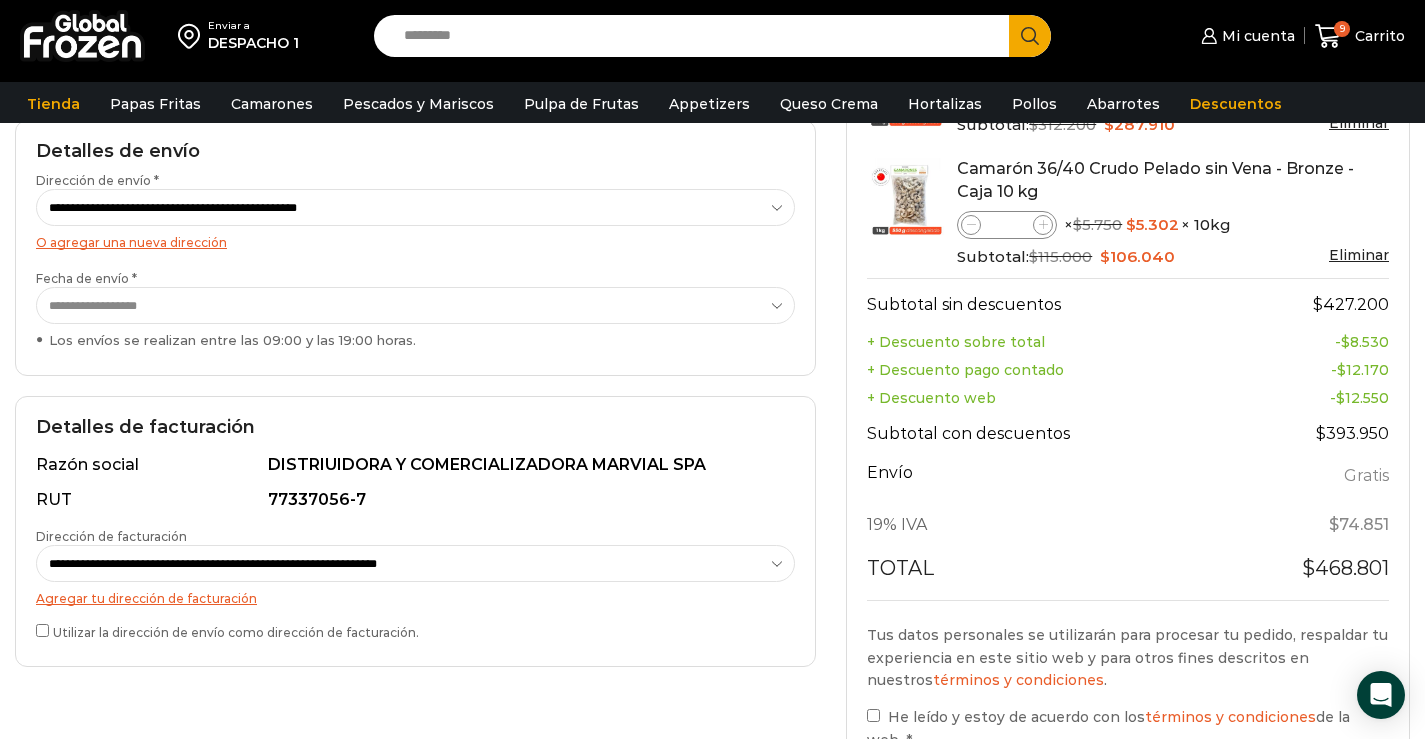 click on "**********" at bounding box center [415, 305] 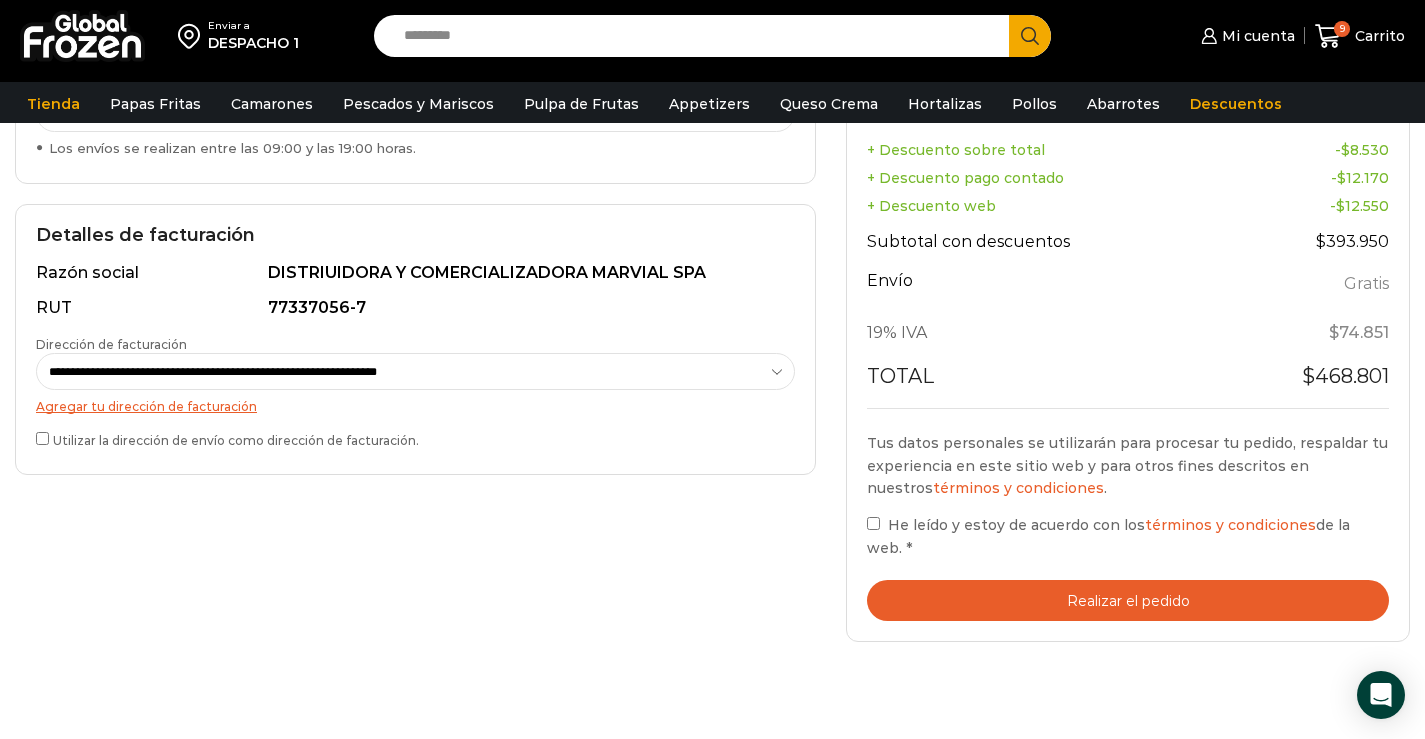 scroll, scrollTop: 500, scrollLeft: 0, axis: vertical 